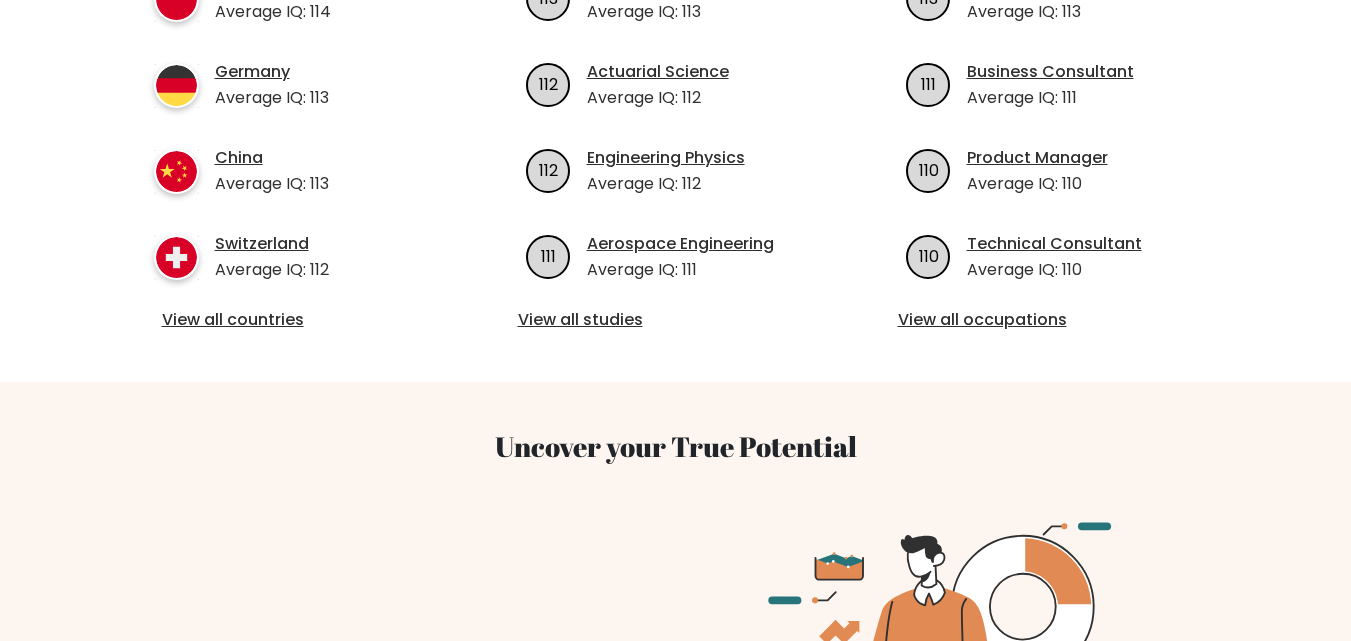 scroll, scrollTop: 1000, scrollLeft: 0, axis: vertical 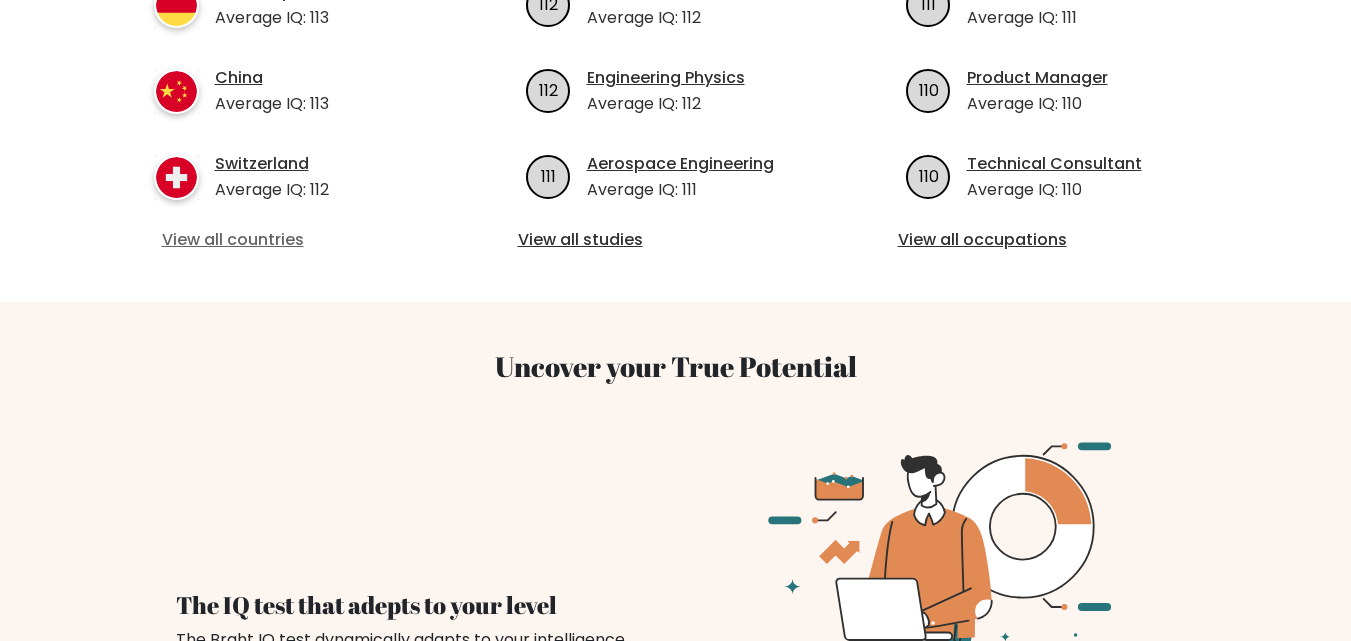 click on "View all countries" at bounding box center [296, 240] 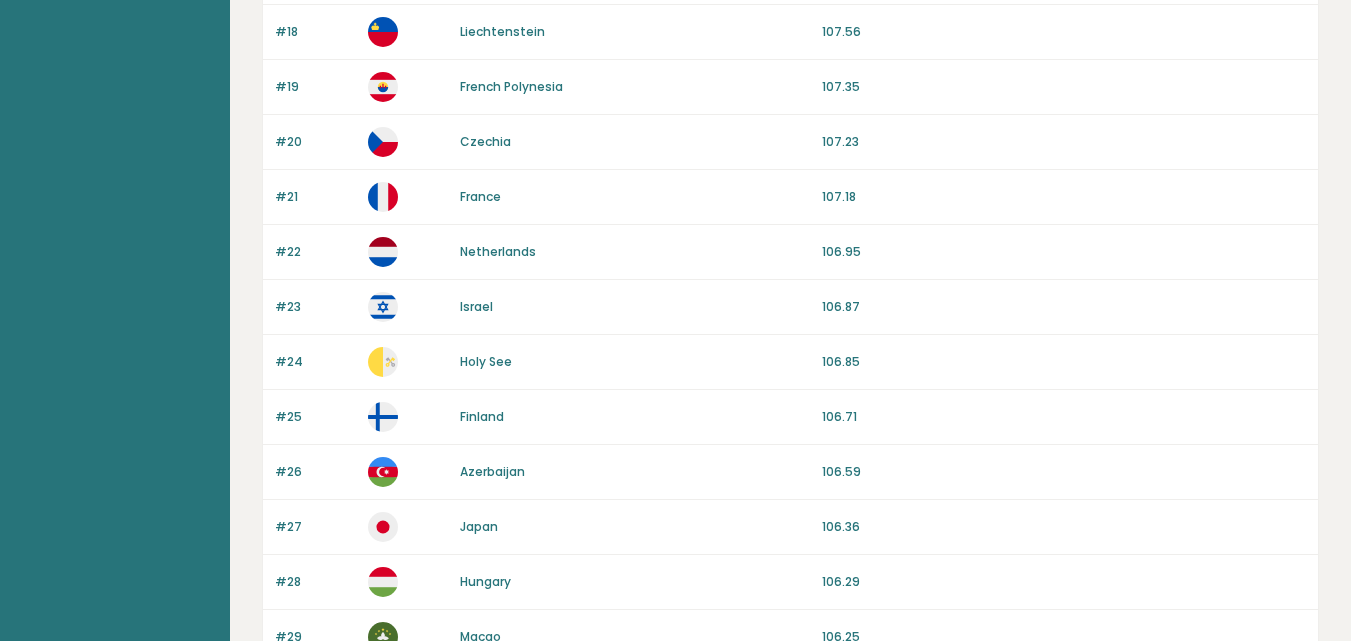 scroll, scrollTop: 1956, scrollLeft: 0, axis: vertical 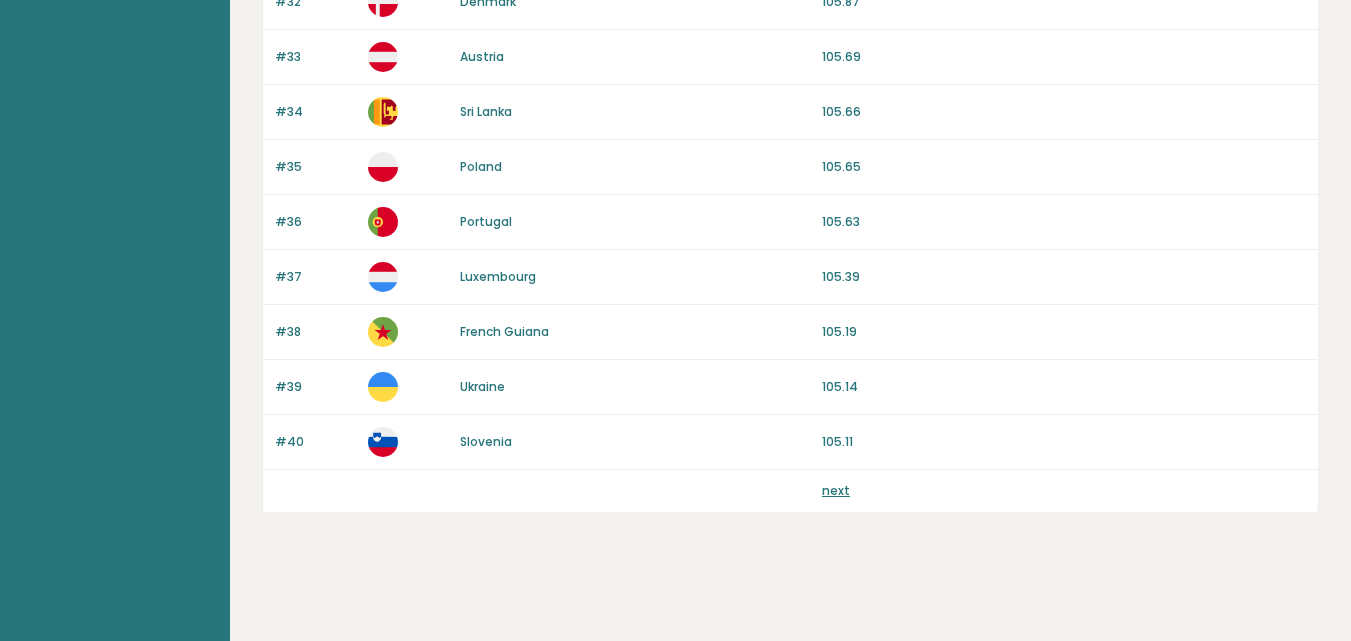 click on "next" at bounding box center [836, 490] 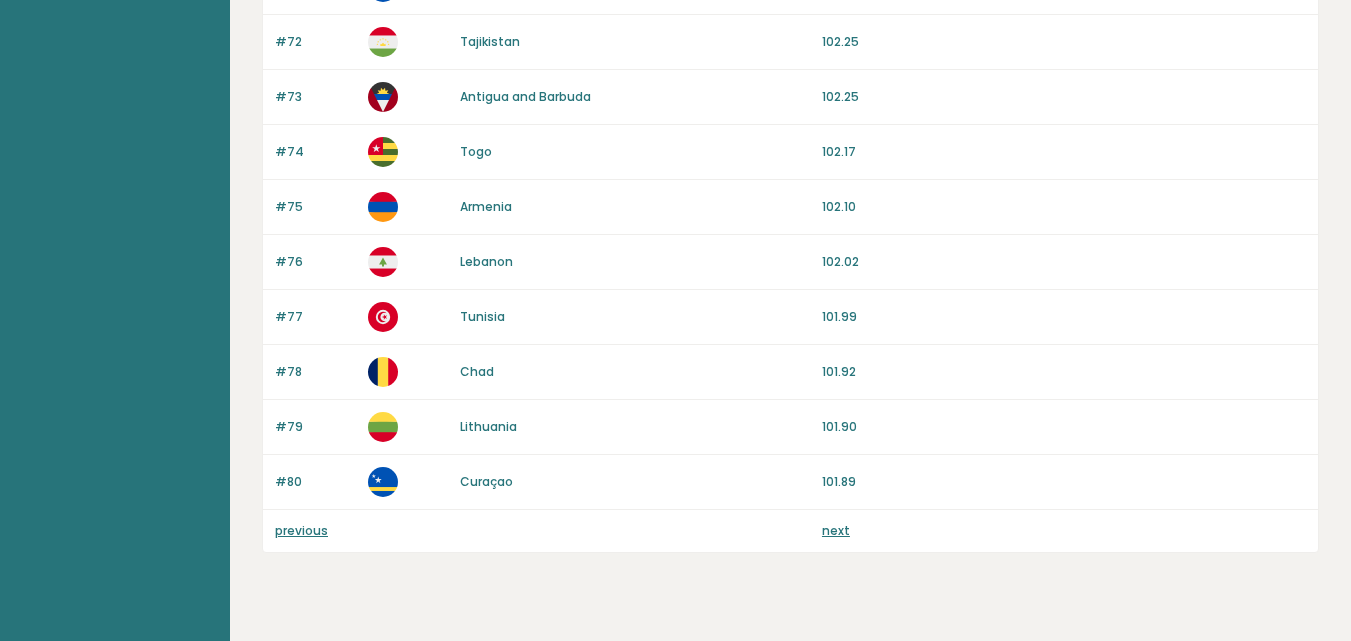 scroll, scrollTop: 1956, scrollLeft: 0, axis: vertical 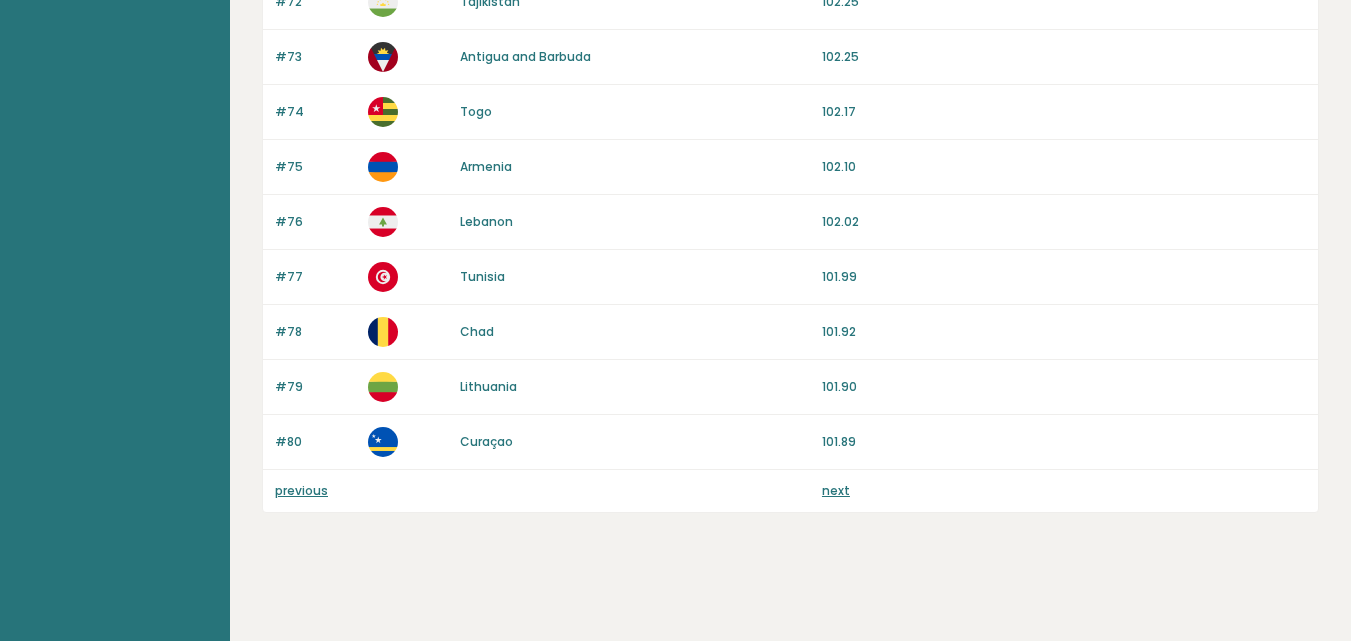 click on "previous
next" at bounding box center [790, 491] 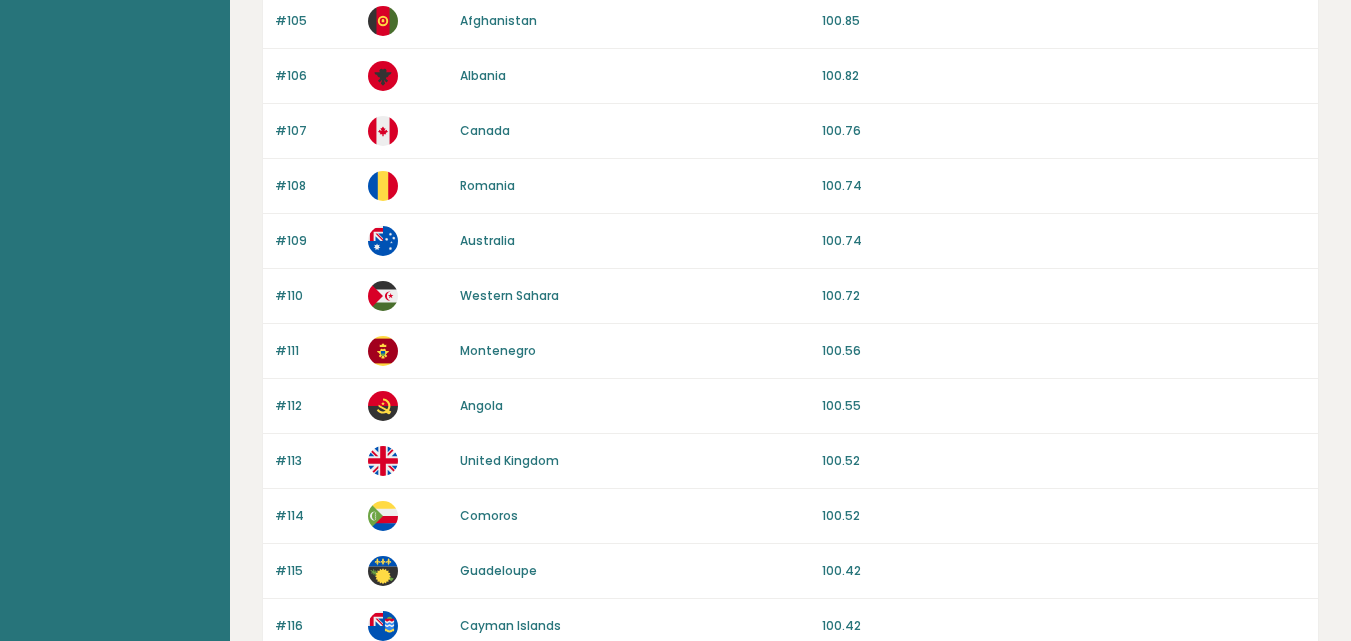 scroll, scrollTop: 1600, scrollLeft: 0, axis: vertical 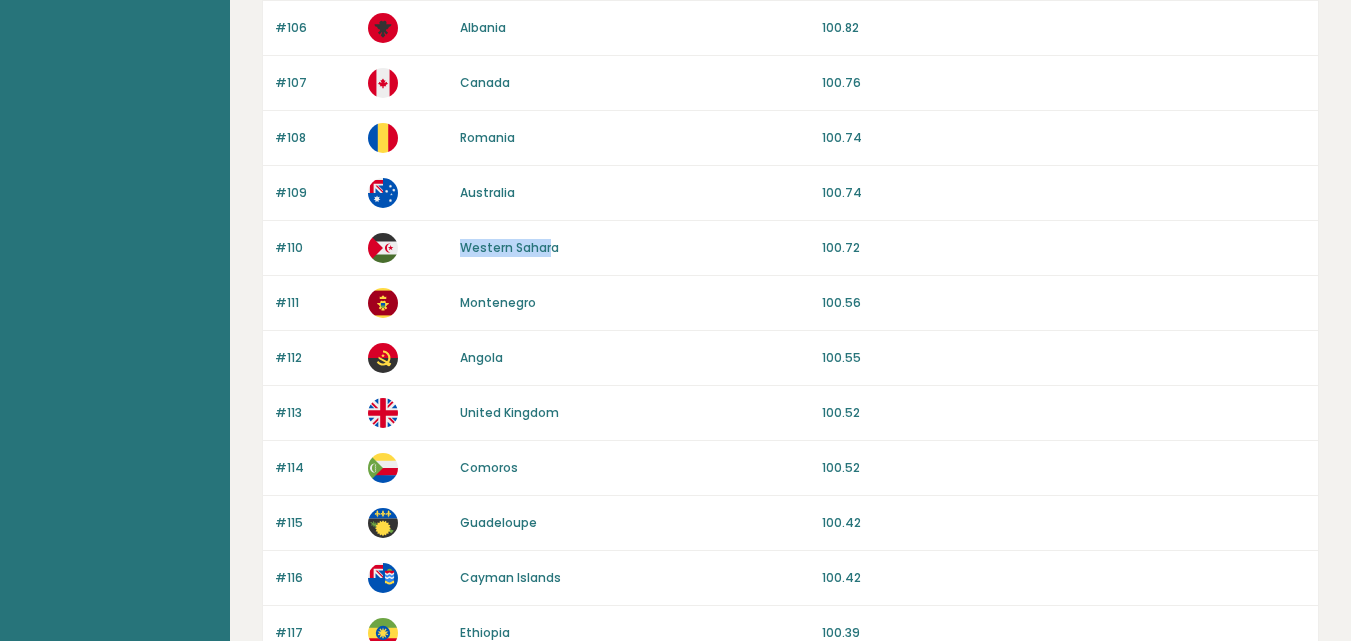 drag, startPoint x: 457, startPoint y: 233, endPoint x: 552, endPoint y: 248, distance: 96.17692 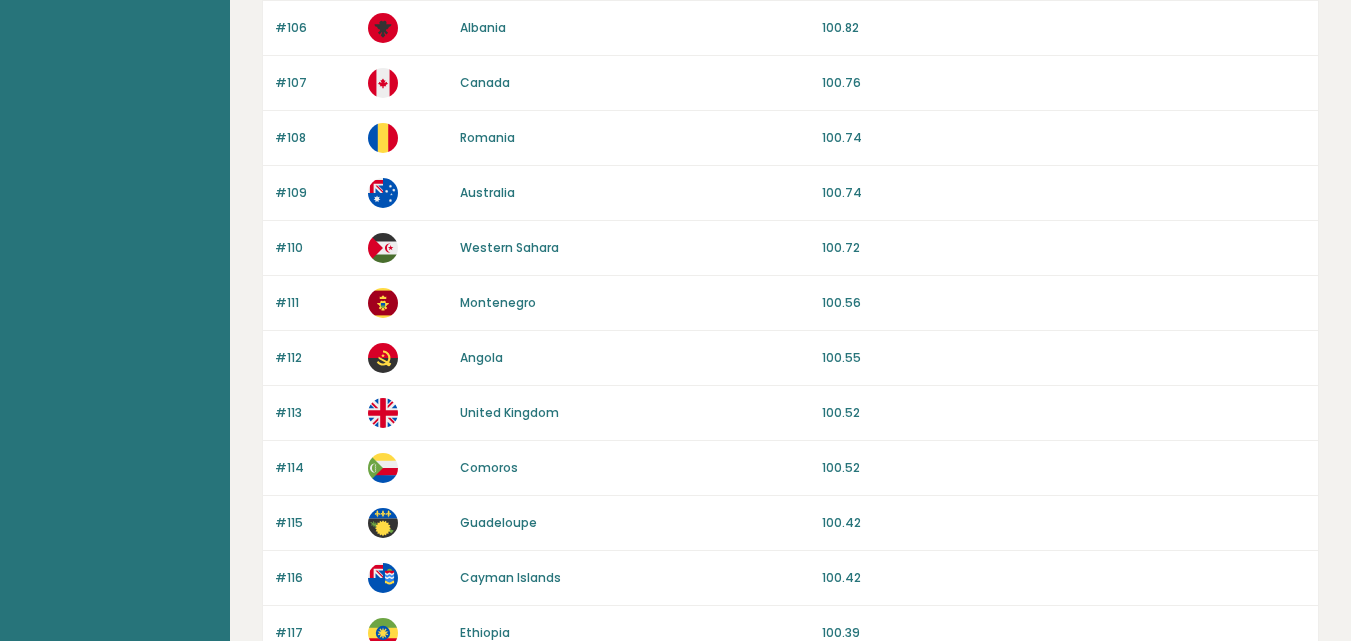 click on "#110
Western Sahara
100.72" at bounding box center (790, 248) 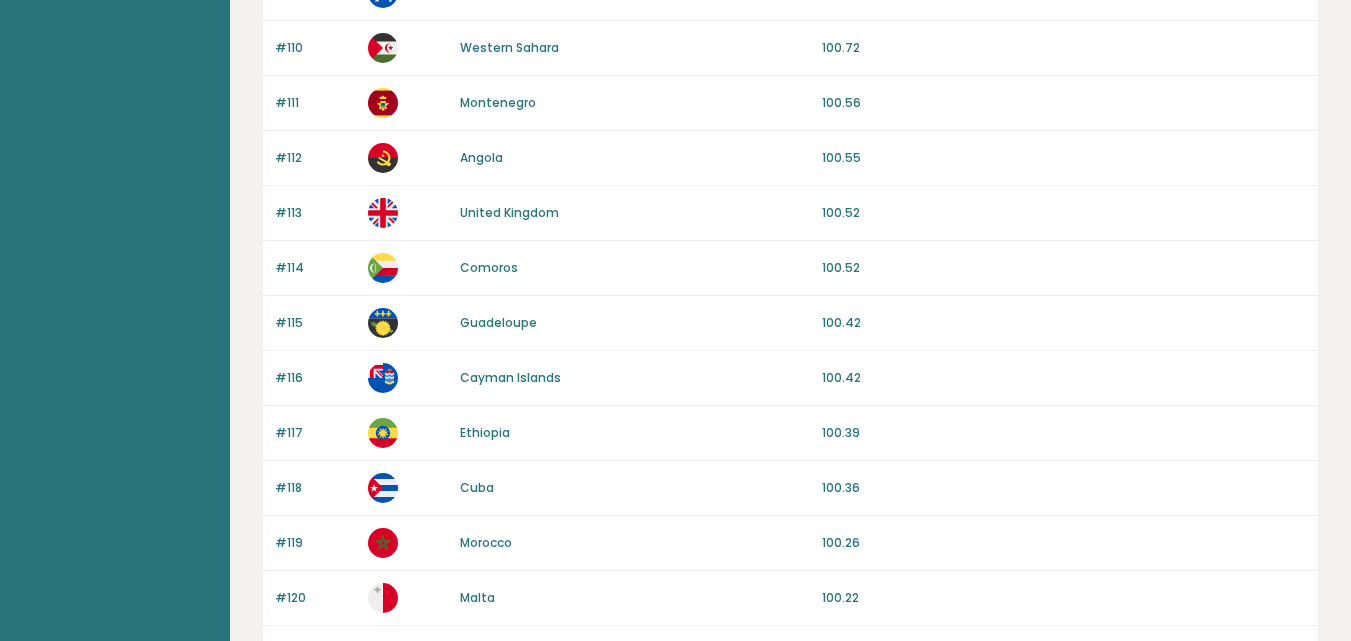 scroll, scrollTop: 1956, scrollLeft: 0, axis: vertical 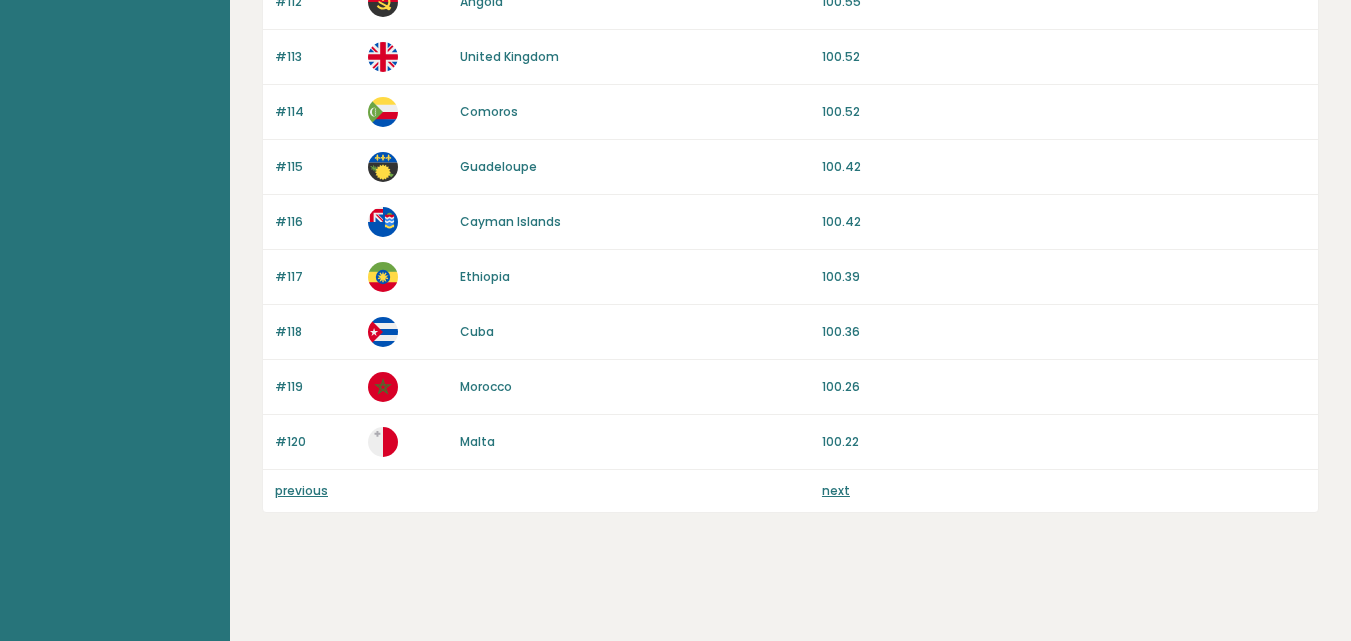 click on "previous" at bounding box center (315, 491) 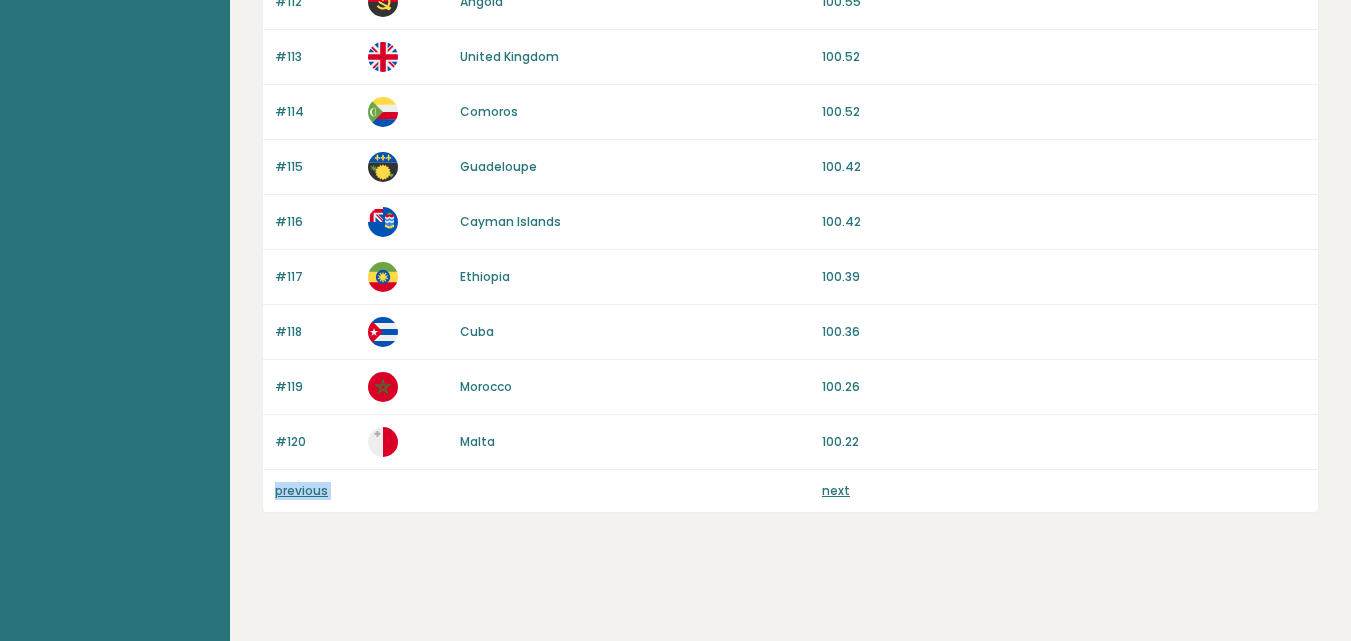 click on "previous" at bounding box center [315, 491] 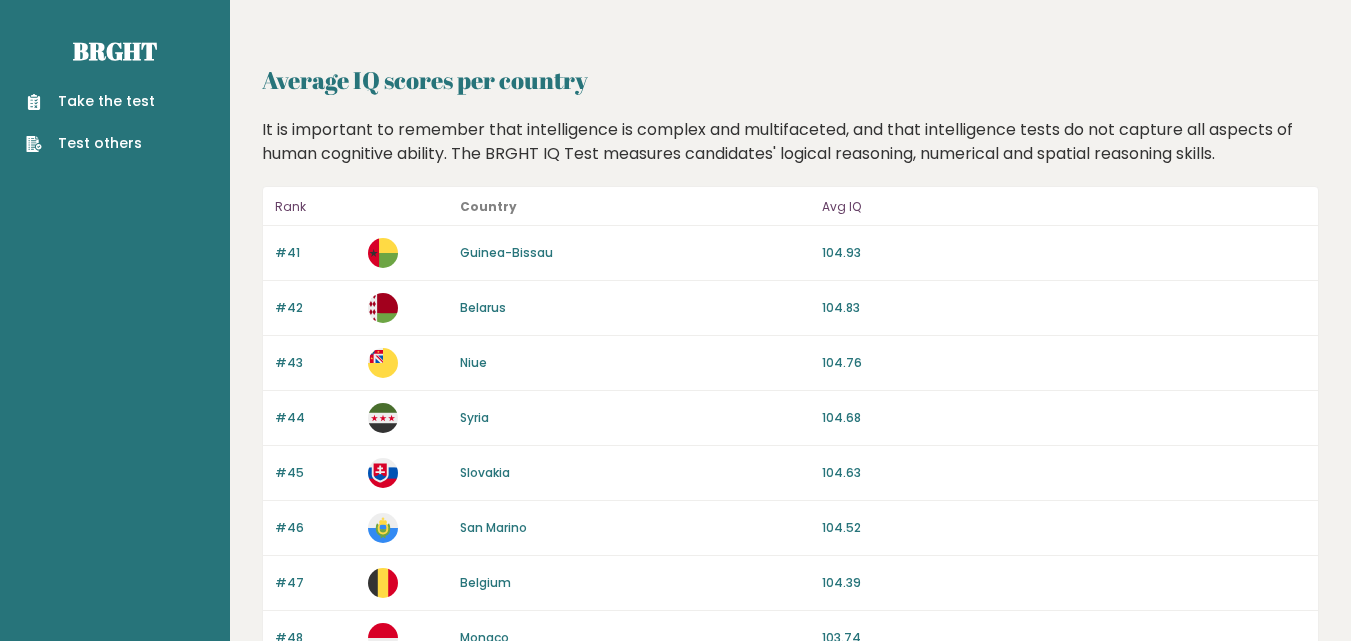 scroll, scrollTop: 0, scrollLeft: 0, axis: both 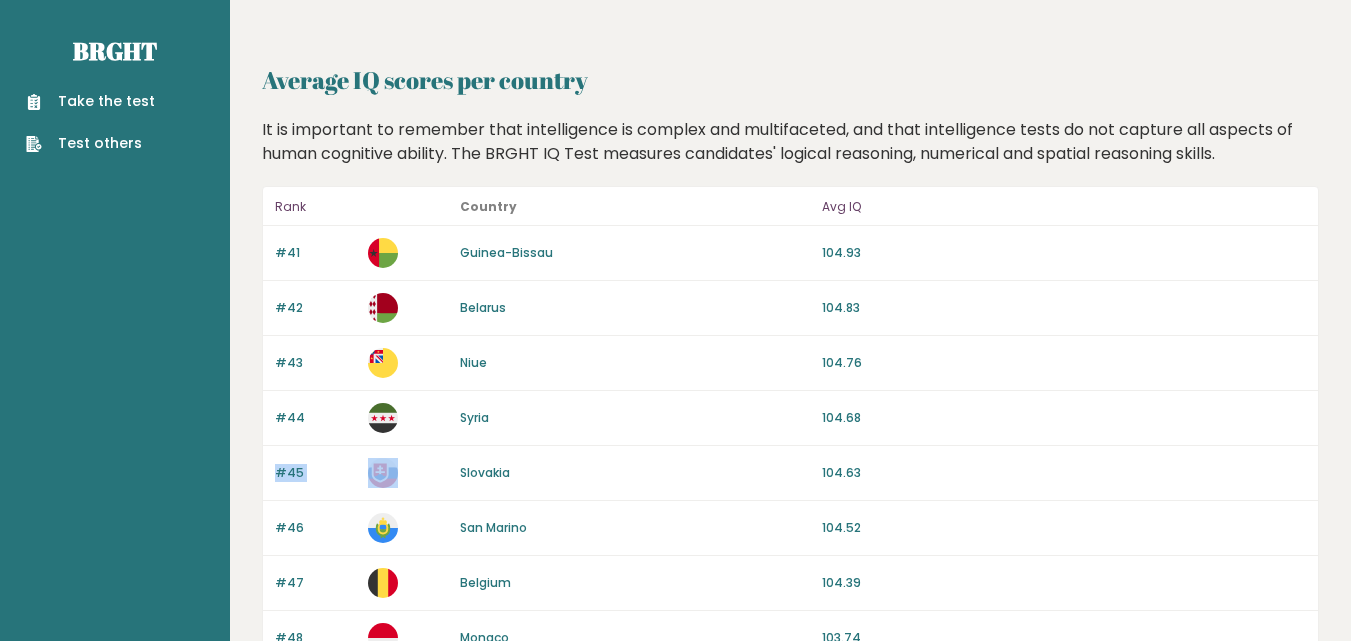 click on "#45
[COUNTRY]
104.63" at bounding box center [790, 473] 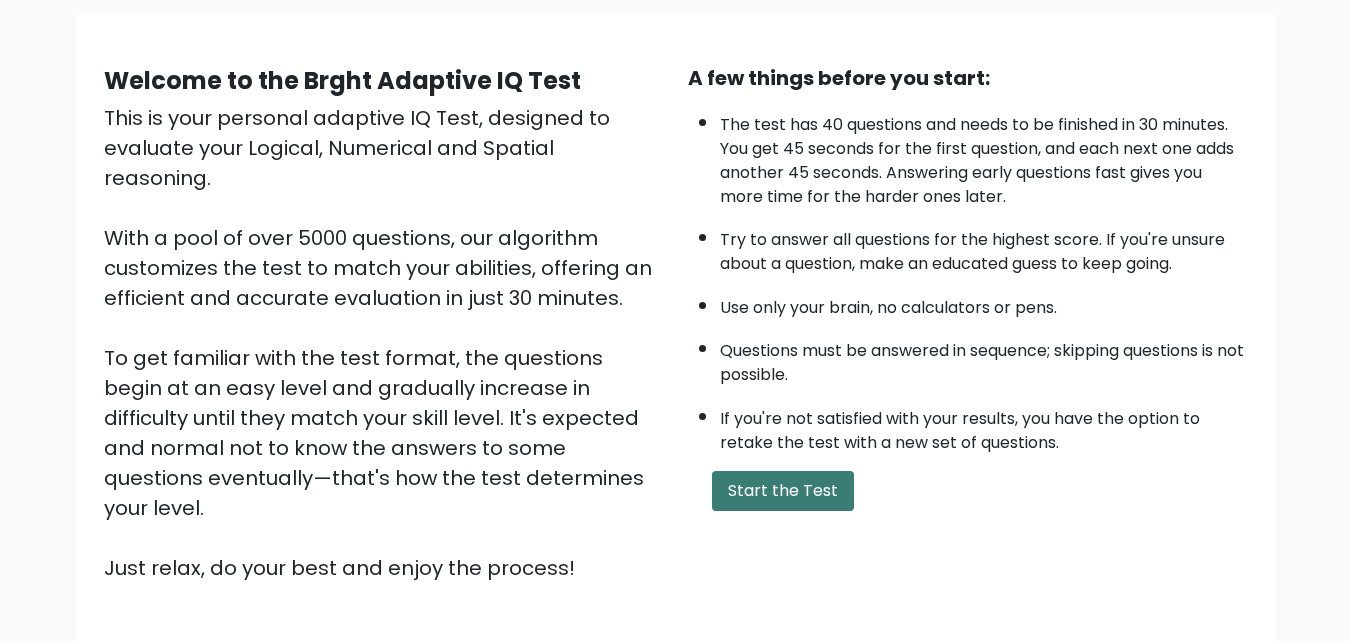 scroll, scrollTop: 75, scrollLeft: 0, axis: vertical 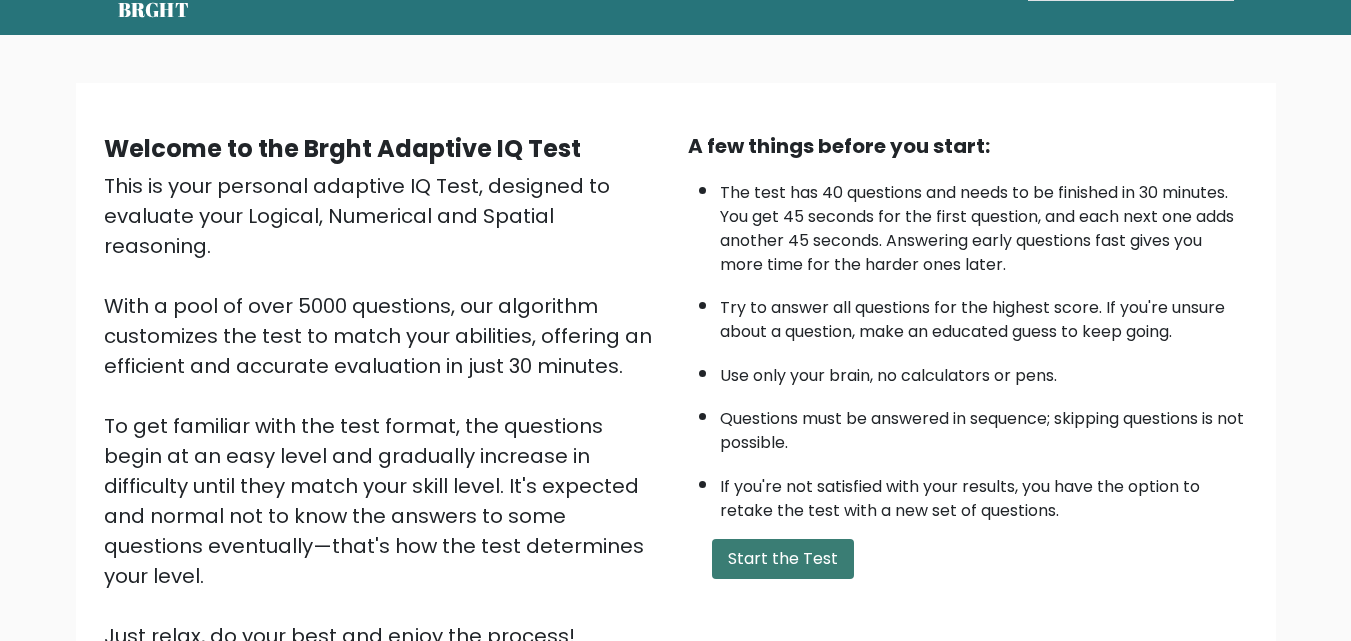 click on "Start the Test" at bounding box center [783, 559] 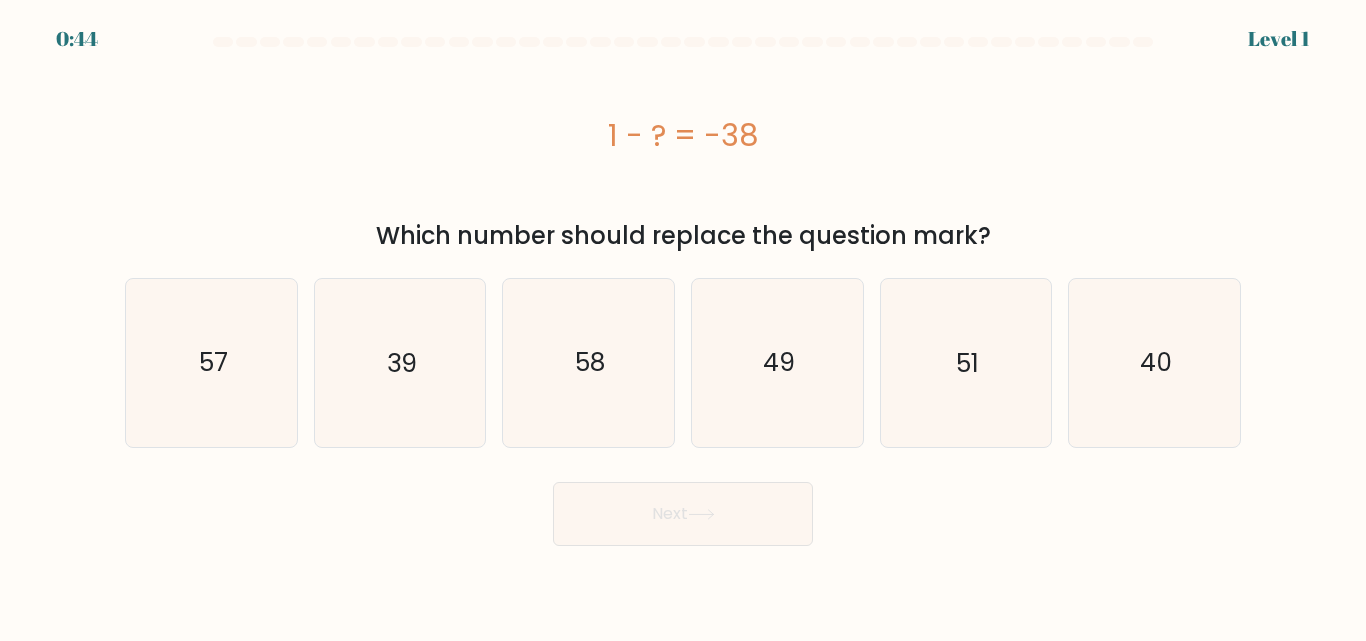 scroll, scrollTop: 0, scrollLeft: 0, axis: both 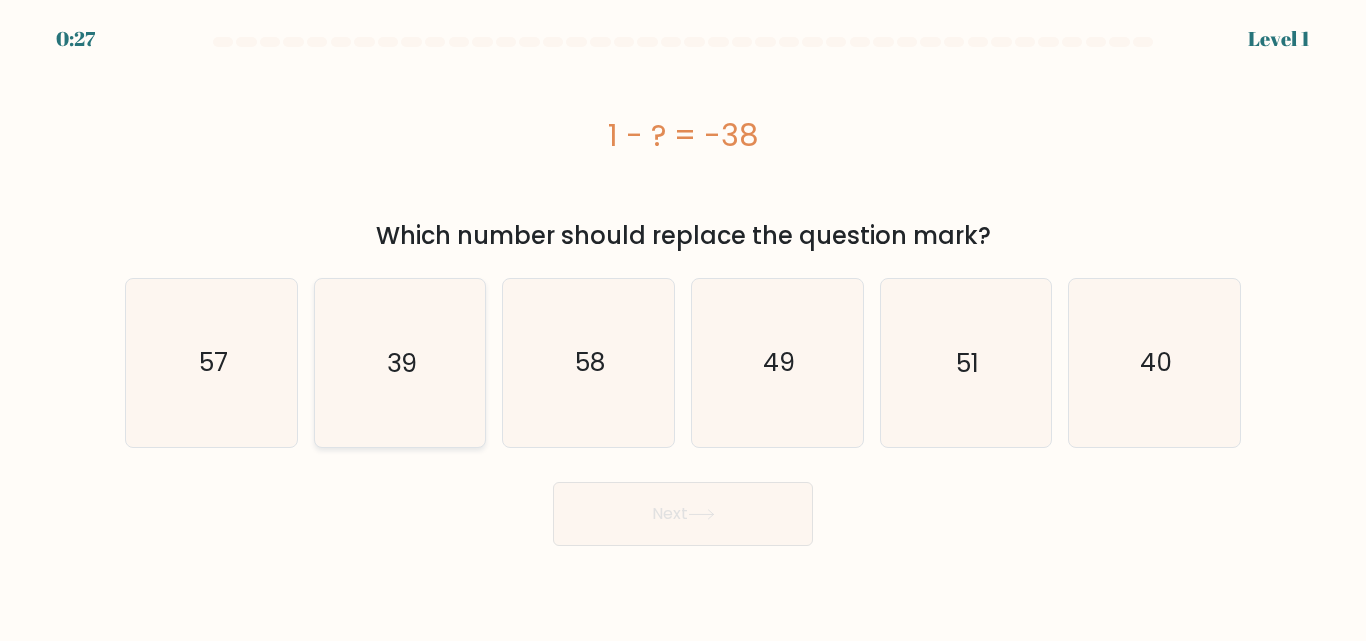 click on "39" 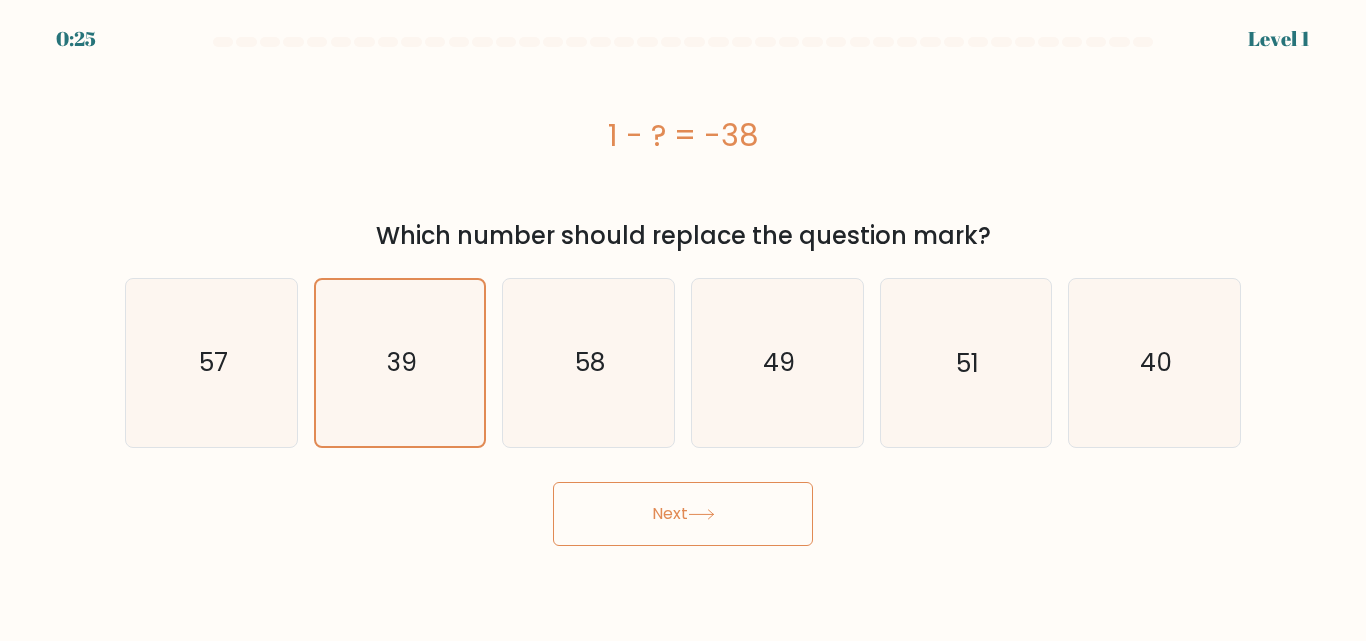 click on "Next" at bounding box center (683, 514) 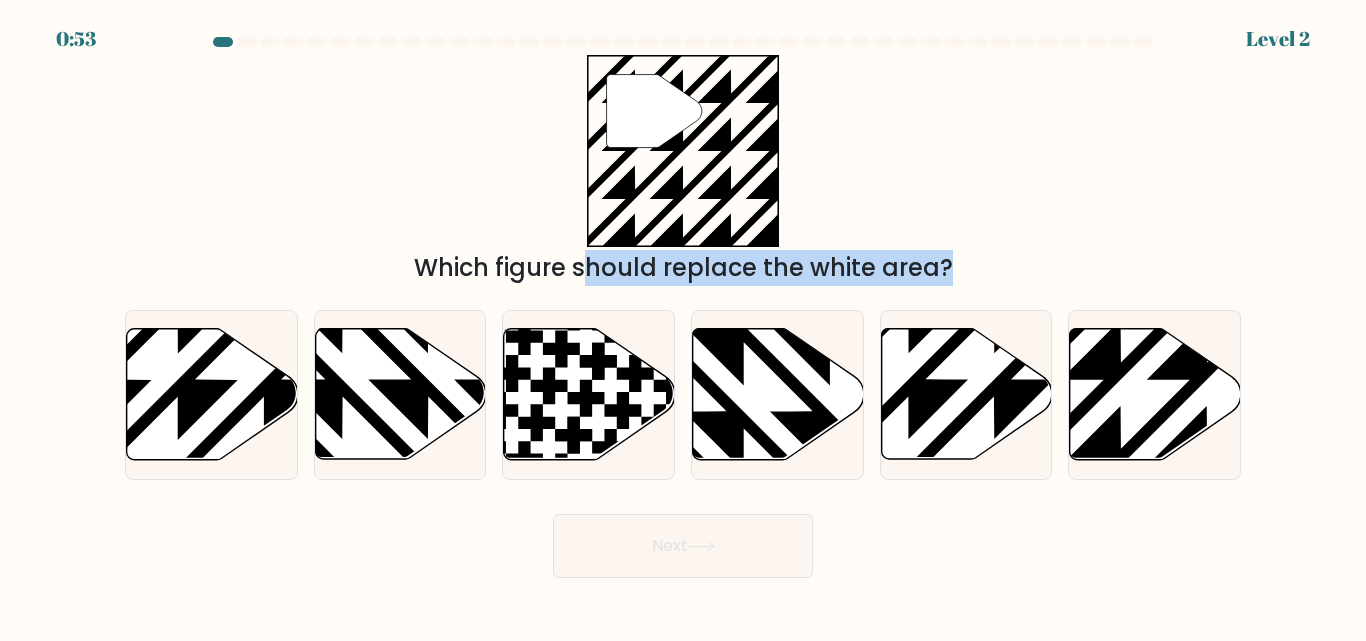 drag, startPoint x: 232, startPoint y: 393, endPoint x: 438, endPoint y: 180, distance: 296.3191 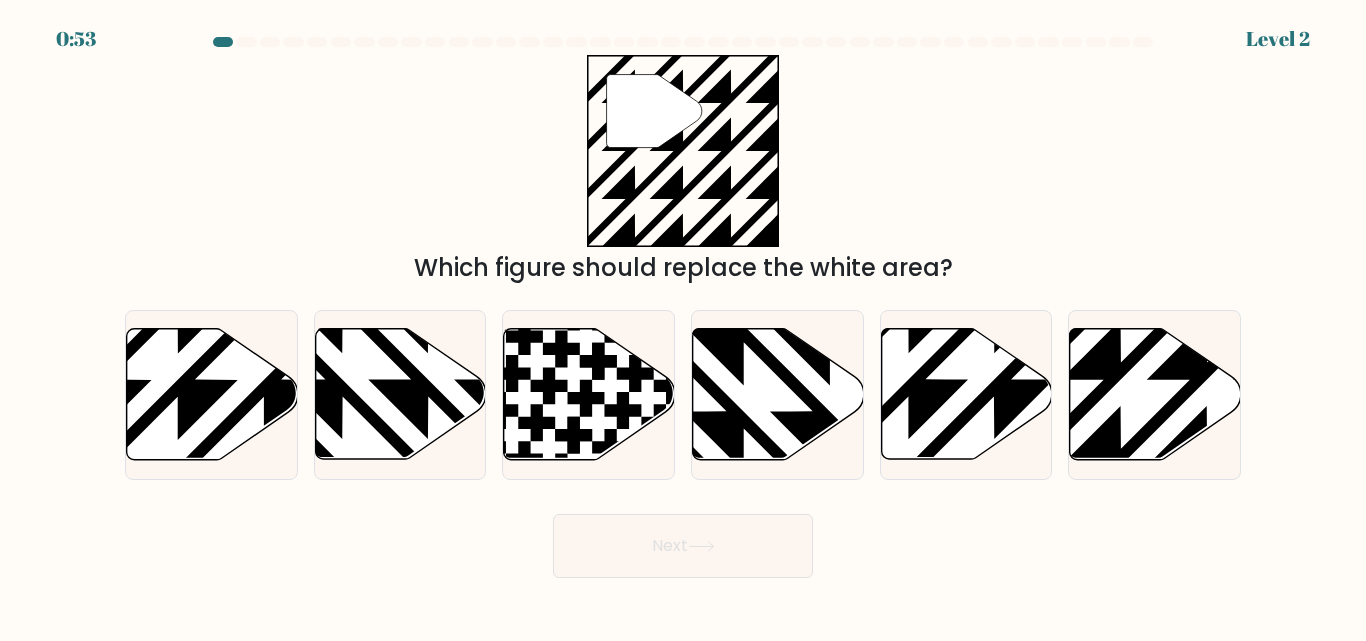 click on ""
Which figure should replace the white area?" at bounding box center [683, 170] 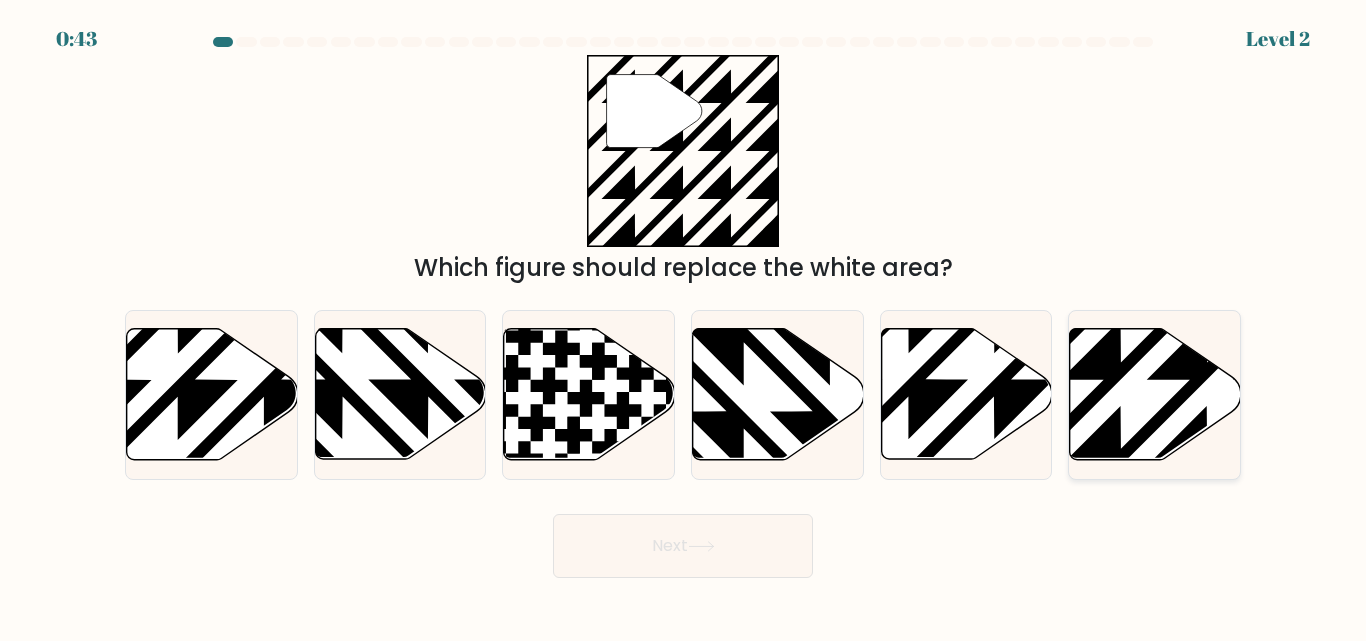 click 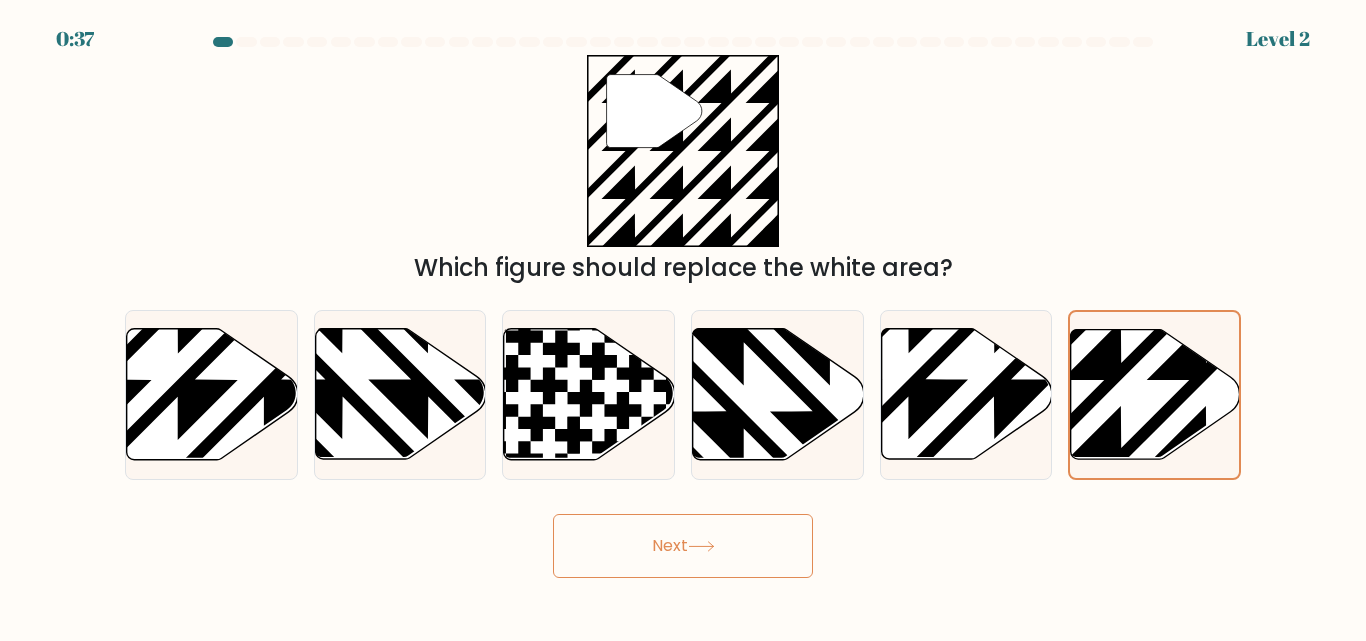 click on "Next" at bounding box center [683, 546] 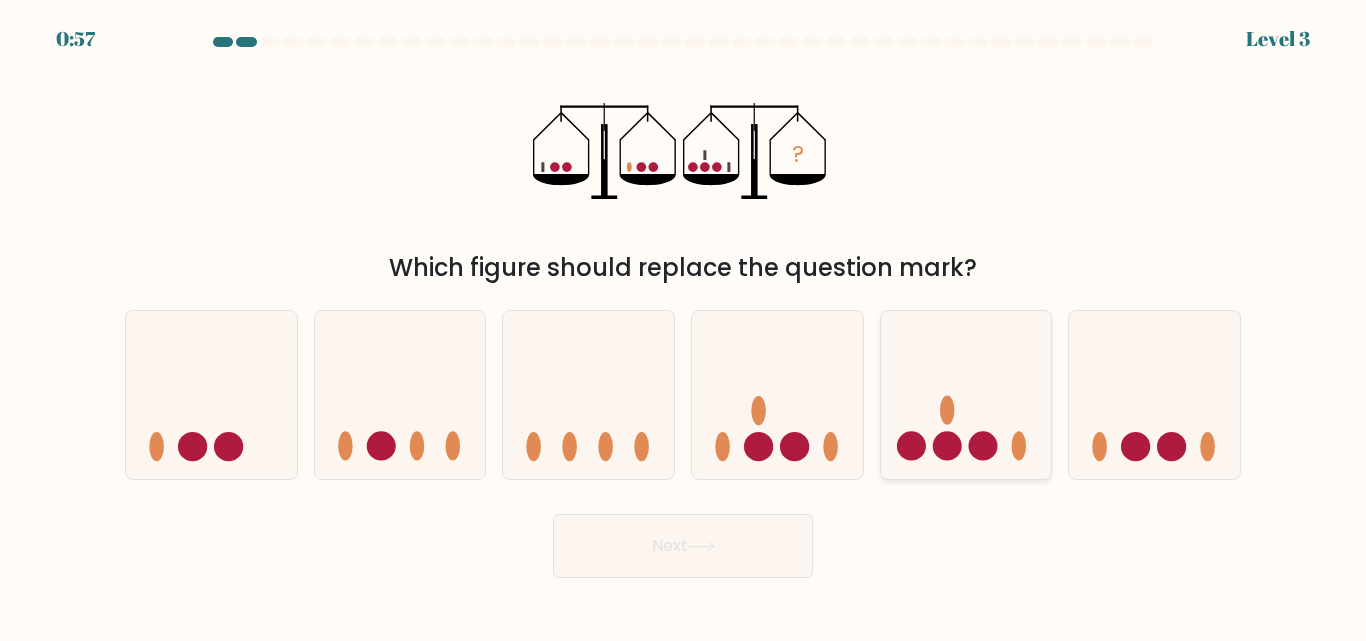 click 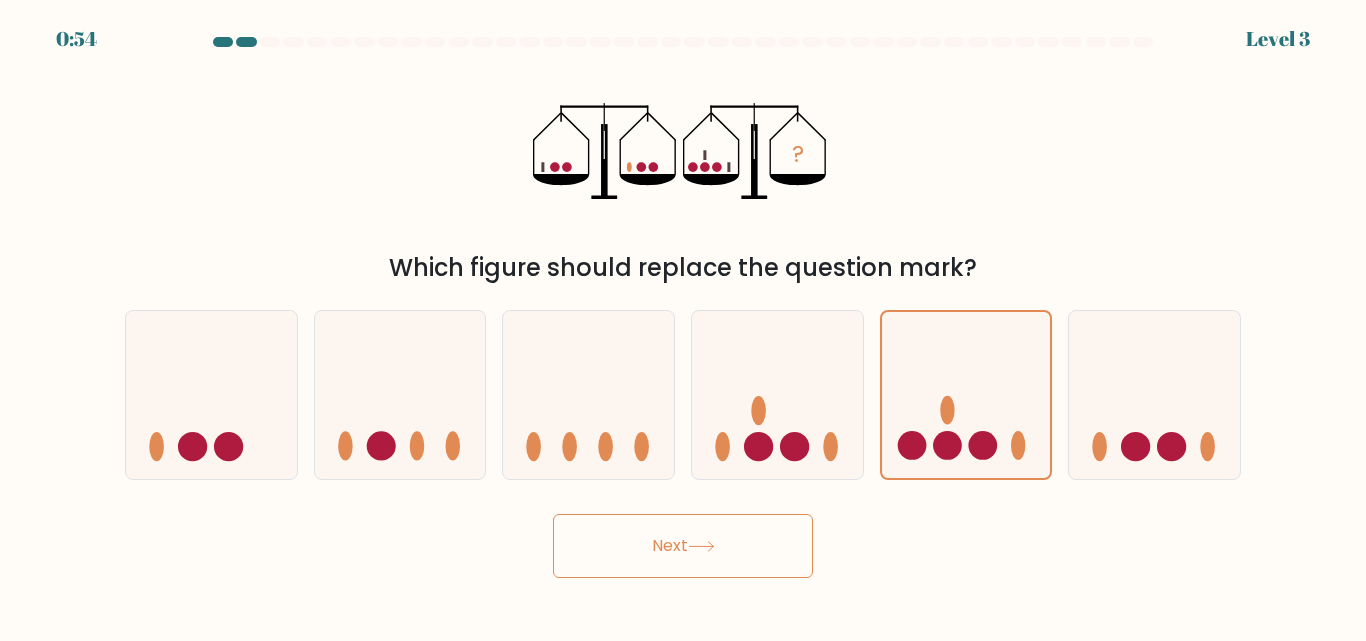 click on "Next" at bounding box center (683, 546) 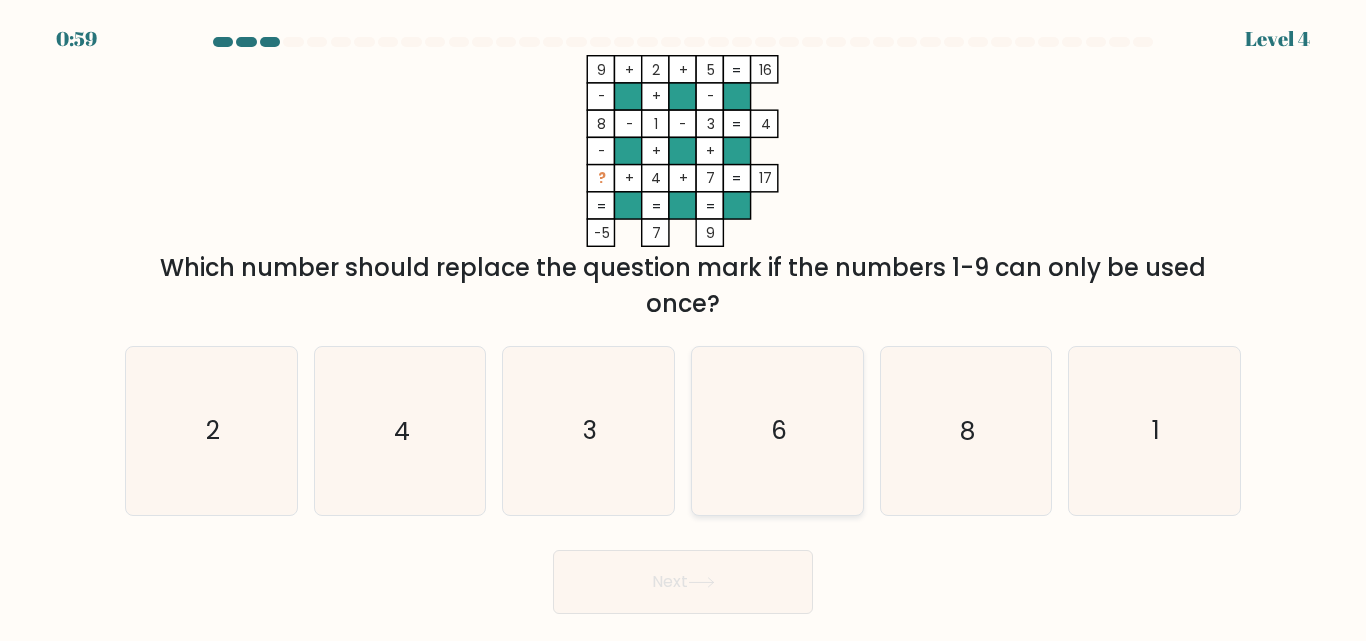 click on "6" 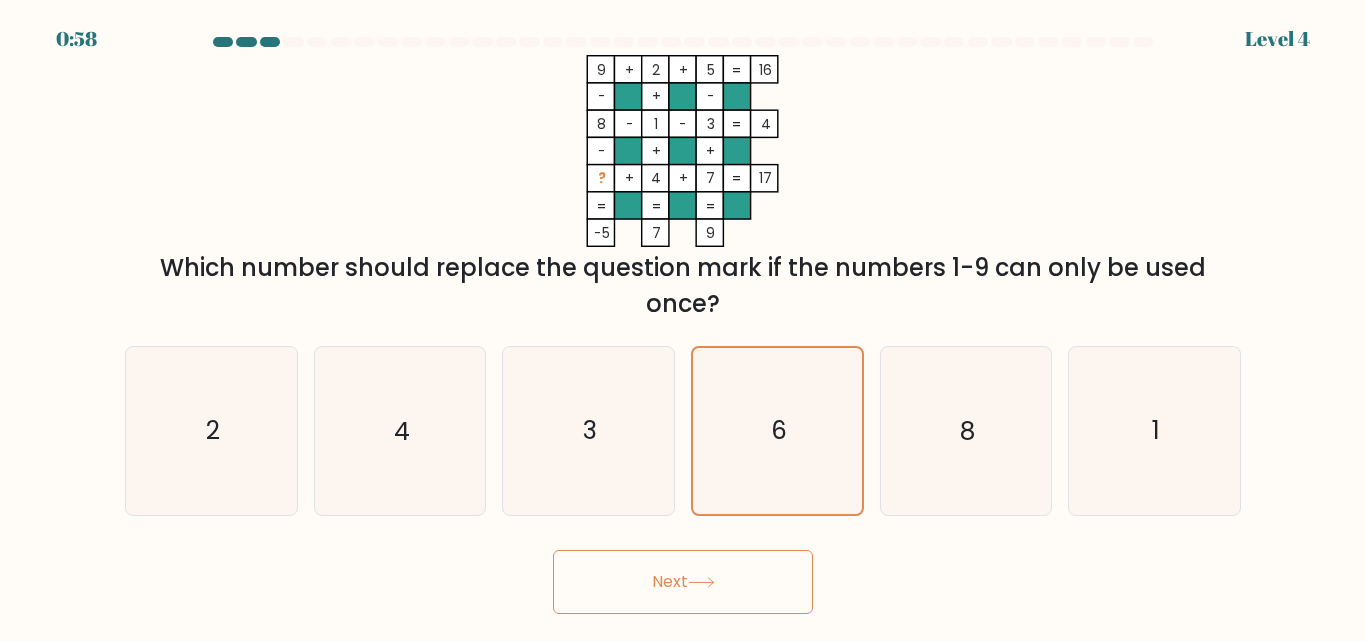 click on "Next" at bounding box center (683, 582) 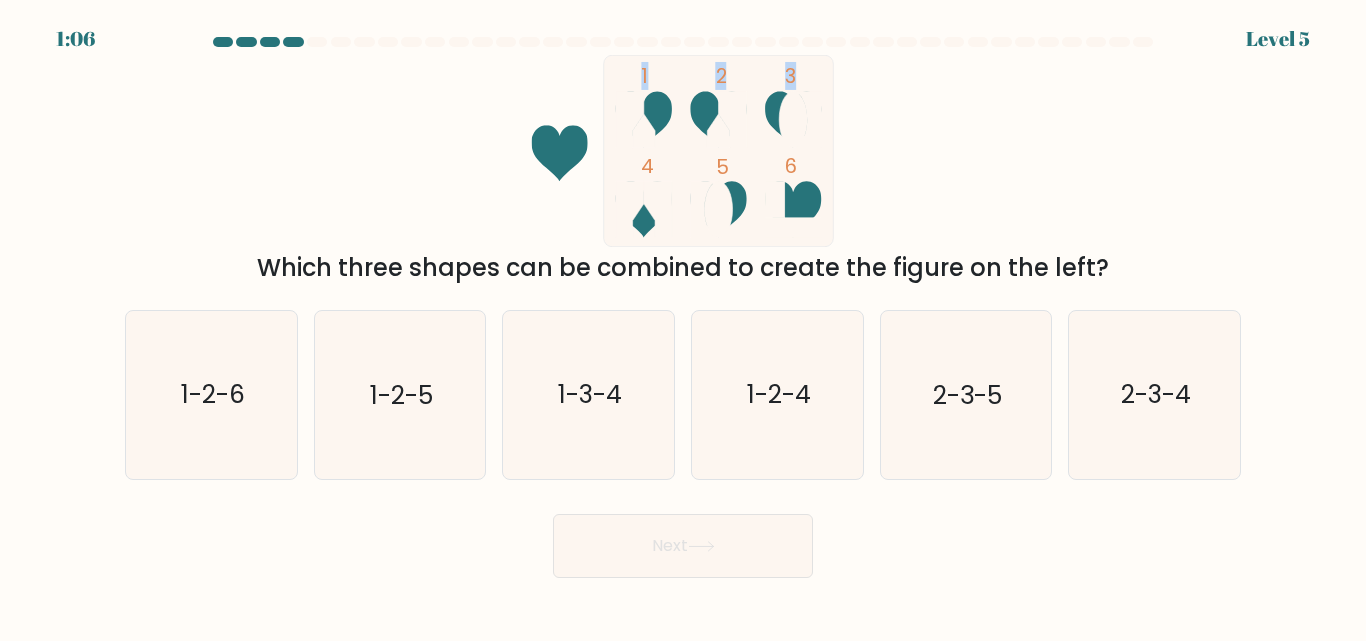 drag, startPoint x: 732, startPoint y: 195, endPoint x: 879, endPoint y: 84, distance: 184.20097 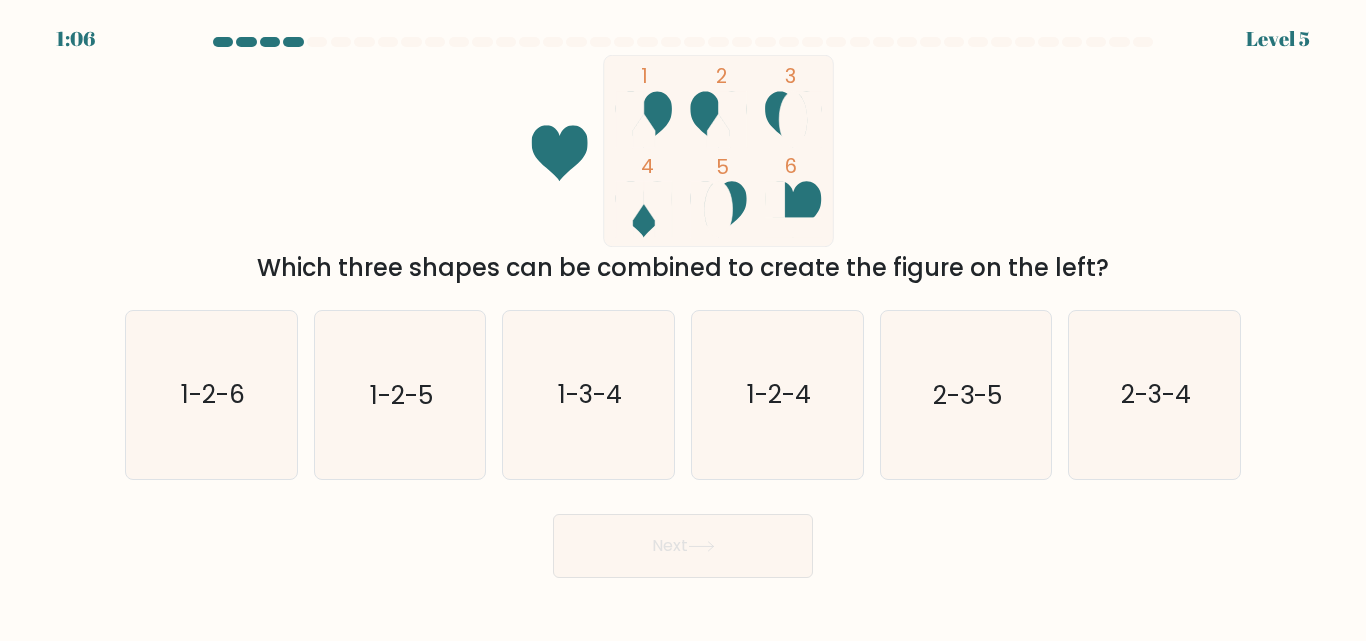 click on "1
2
3
4
5
6" 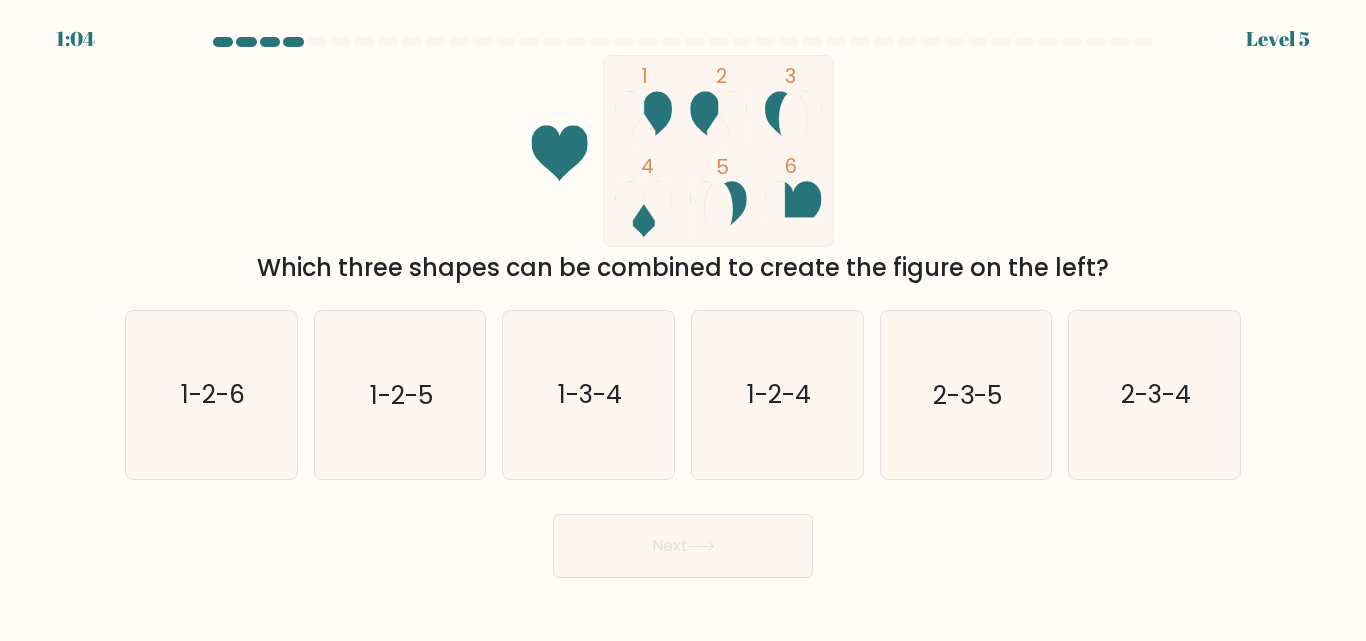 drag, startPoint x: 784, startPoint y: 94, endPoint x: 780, endPoint y: 179, distance: 85.09406 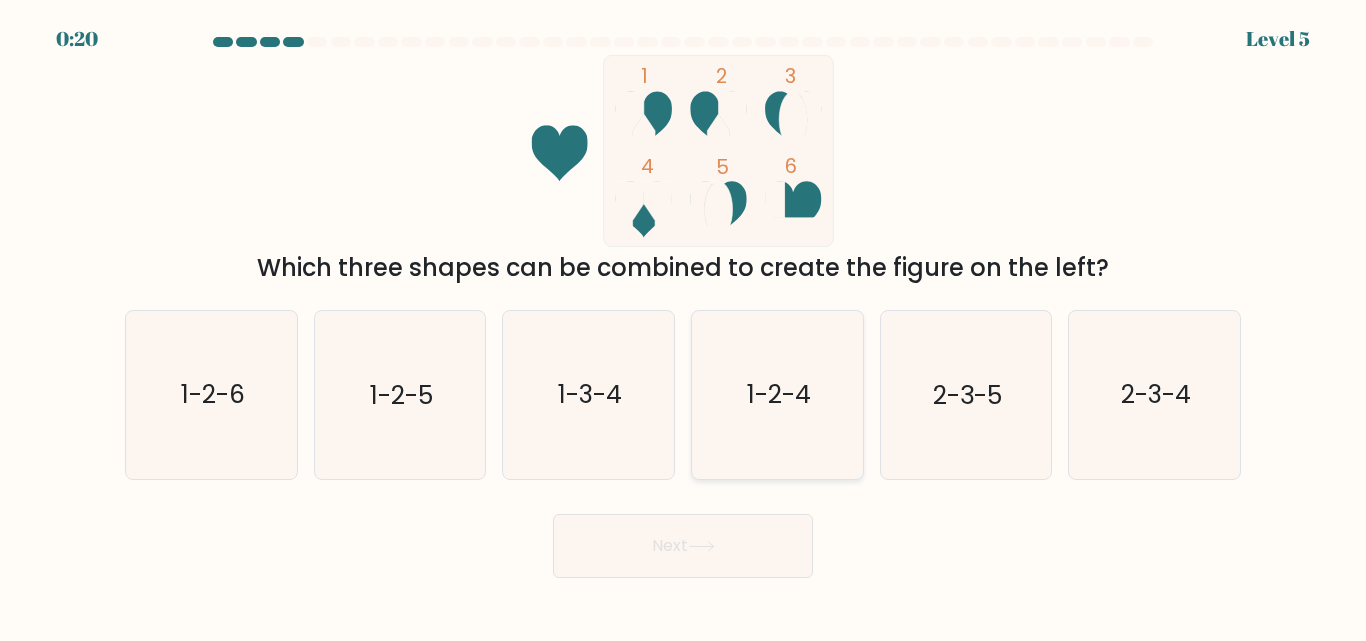 click on "1-2-4" 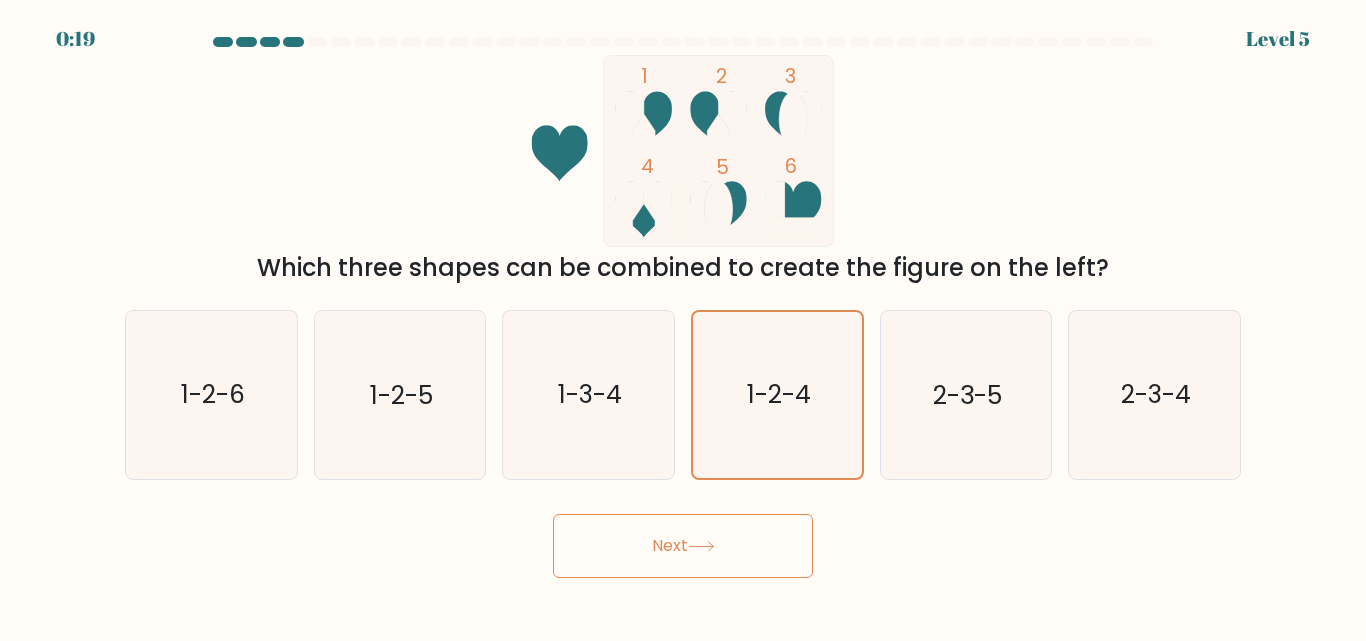 click on "Next" at bounding box center [683, 546] 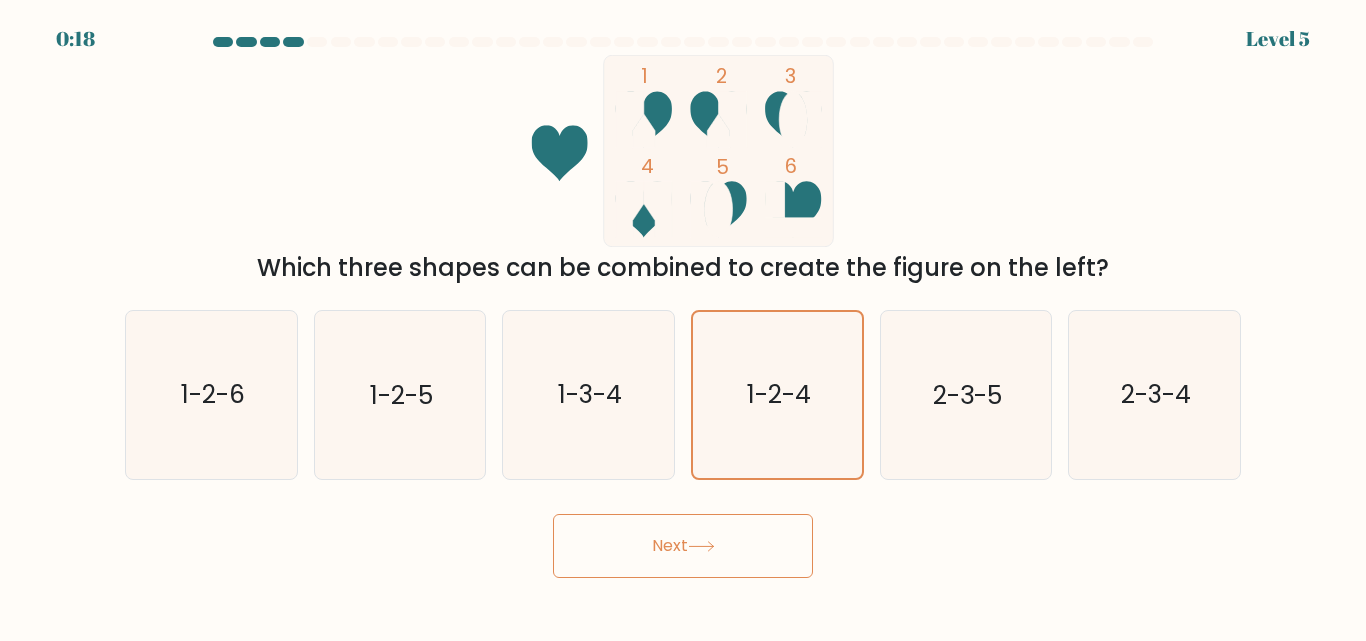 click on "Next" at bounding box center [683, 546] 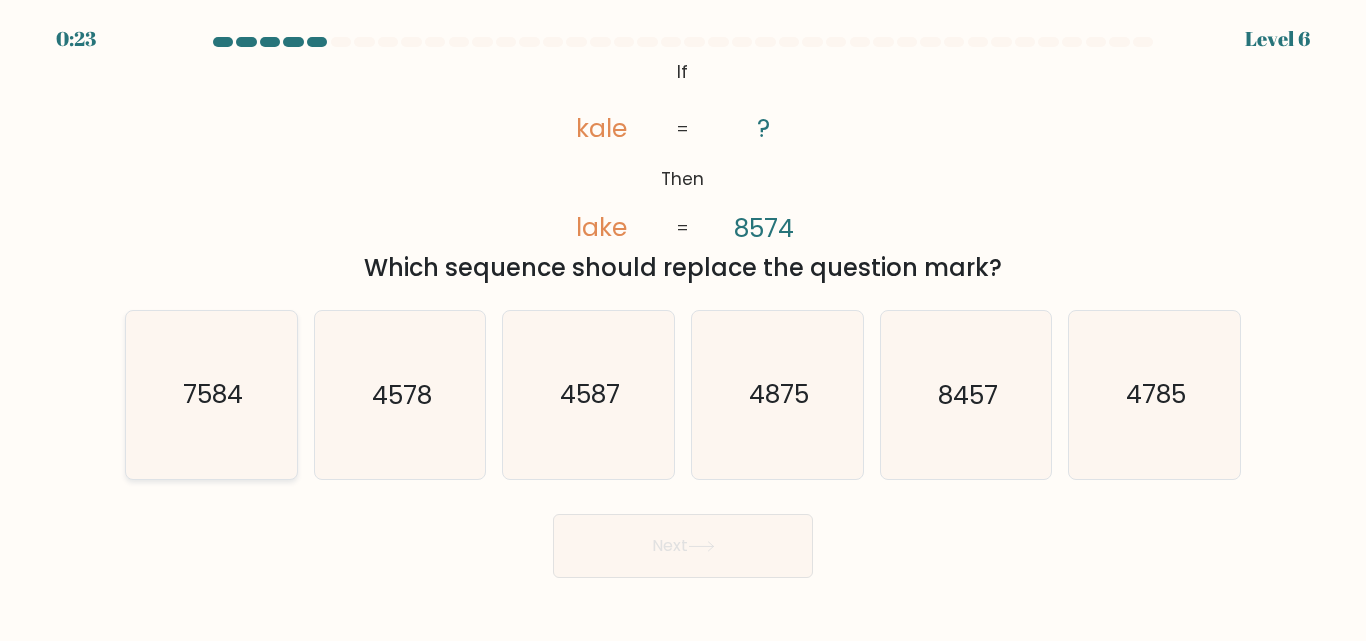 click on "7584" 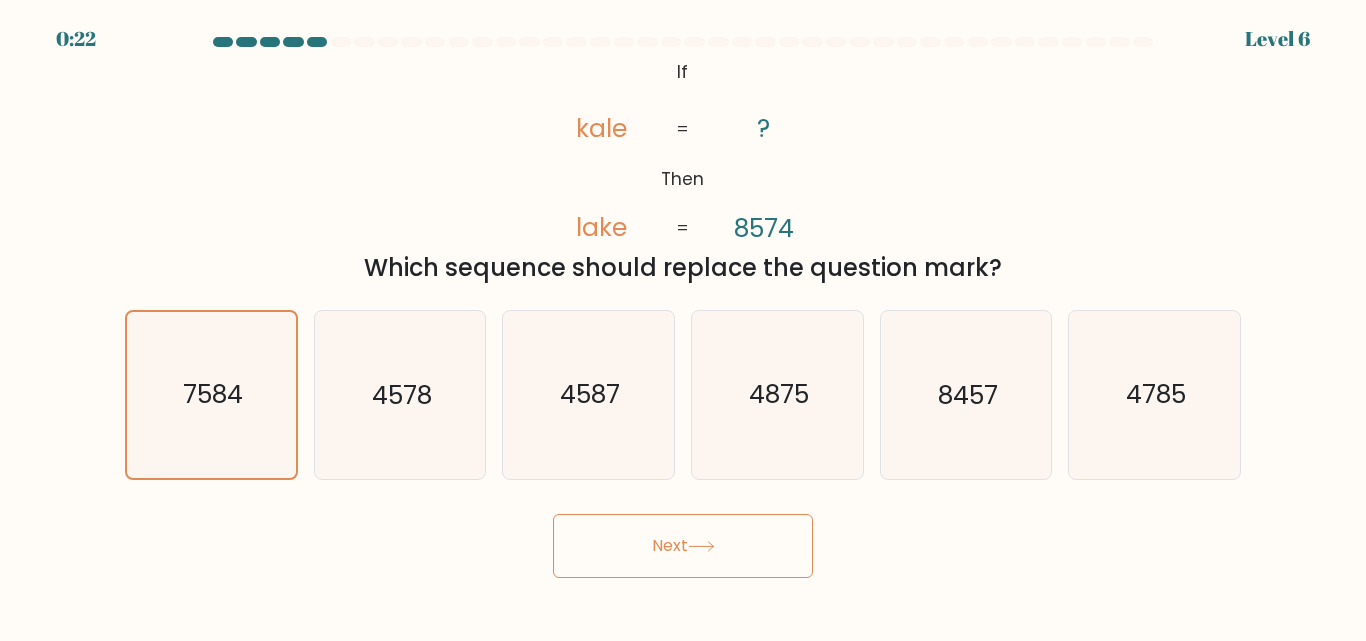 click on "Next" at bounding box center (683, 546) 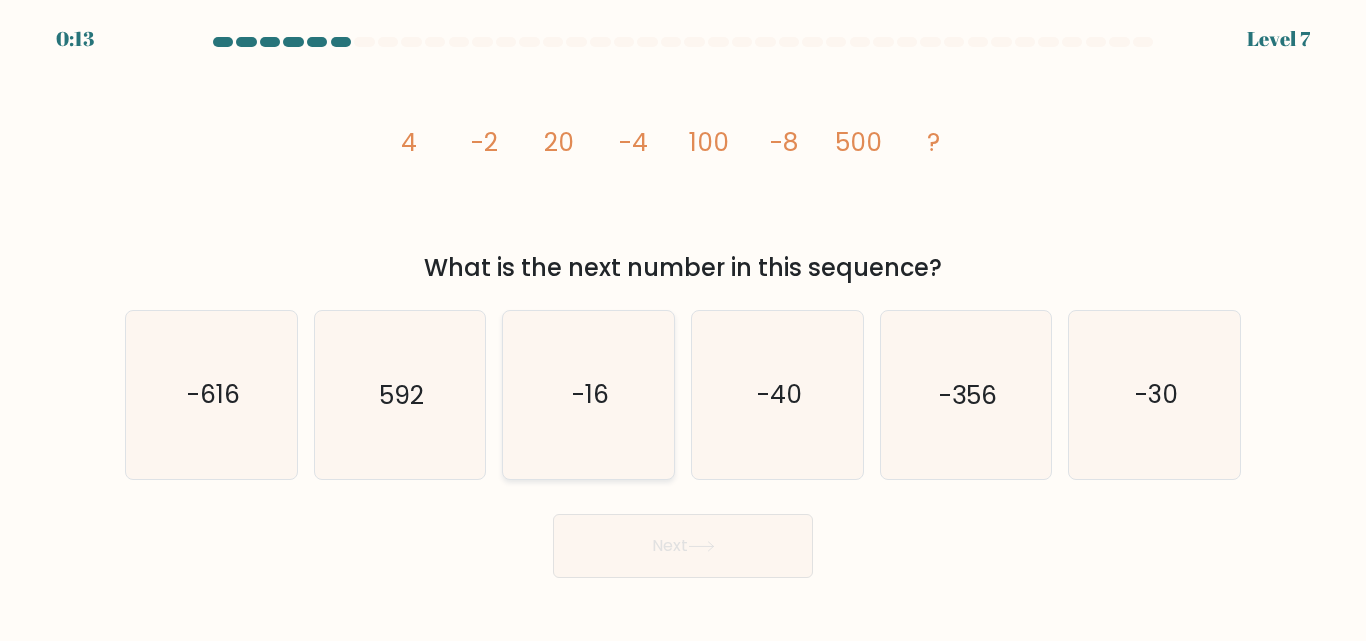 drag, startPoint x: 597, startPoint y: 376, endPoint x: 605, endPoint y: 419, distance: 43.737854 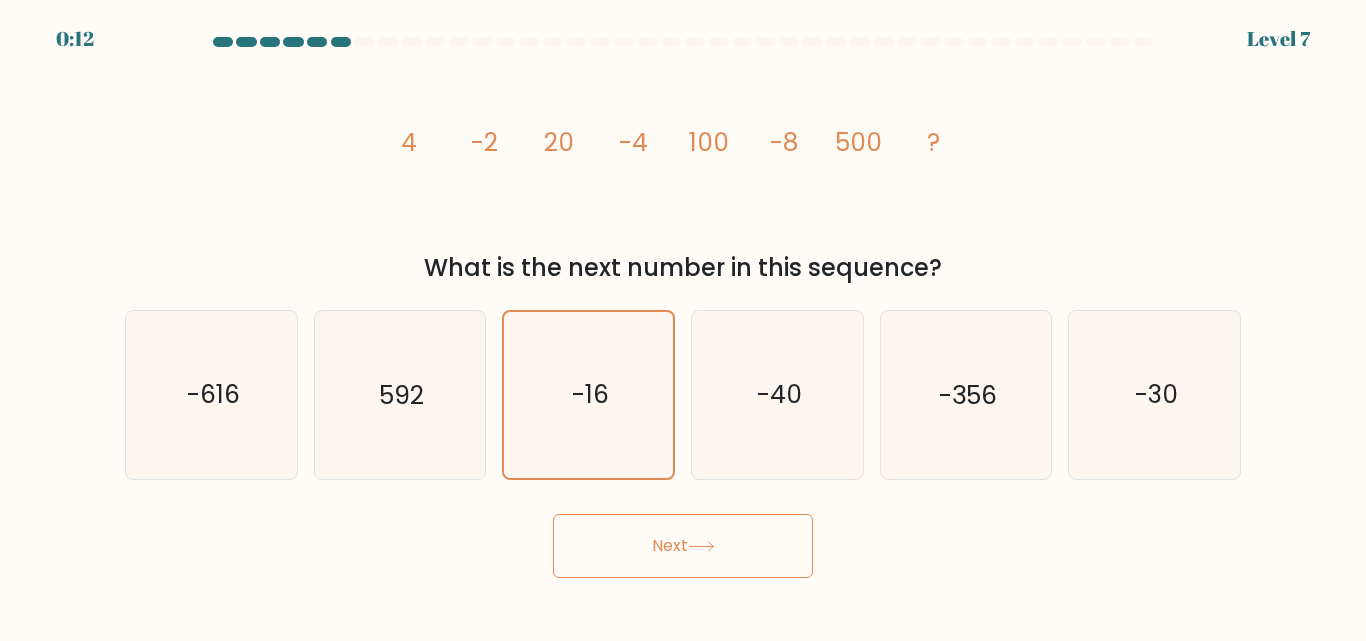 click on "Next" at bounding box center (683, 546) 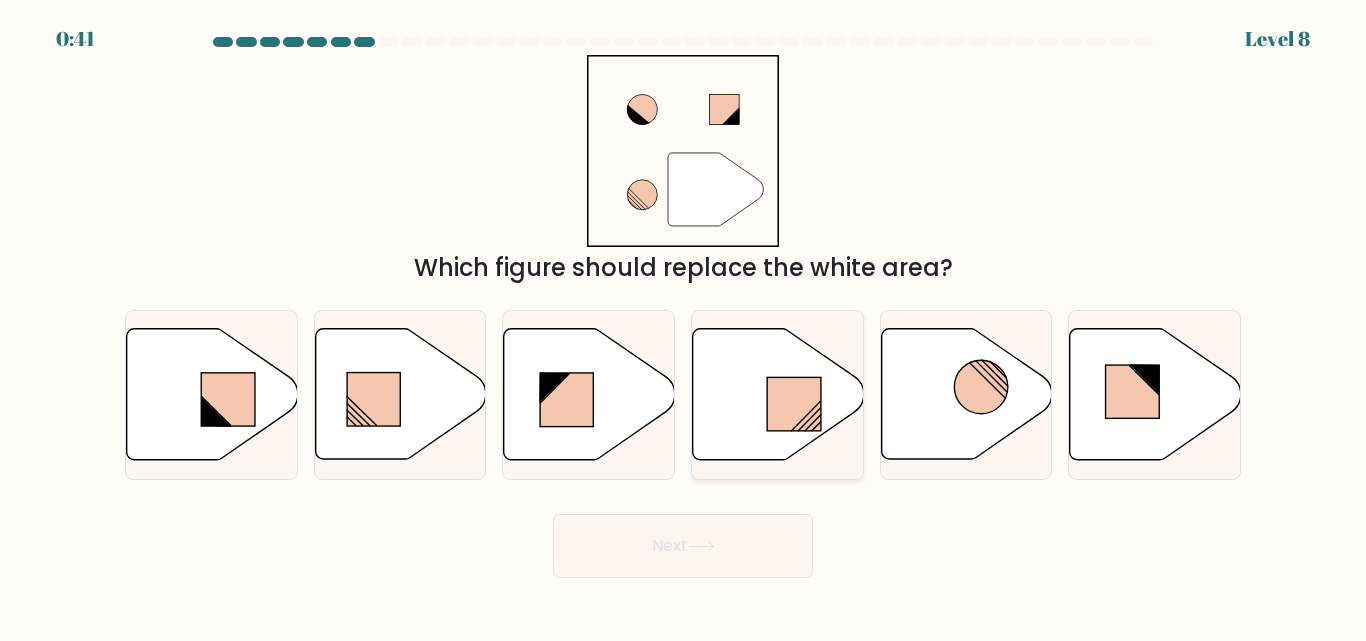 click 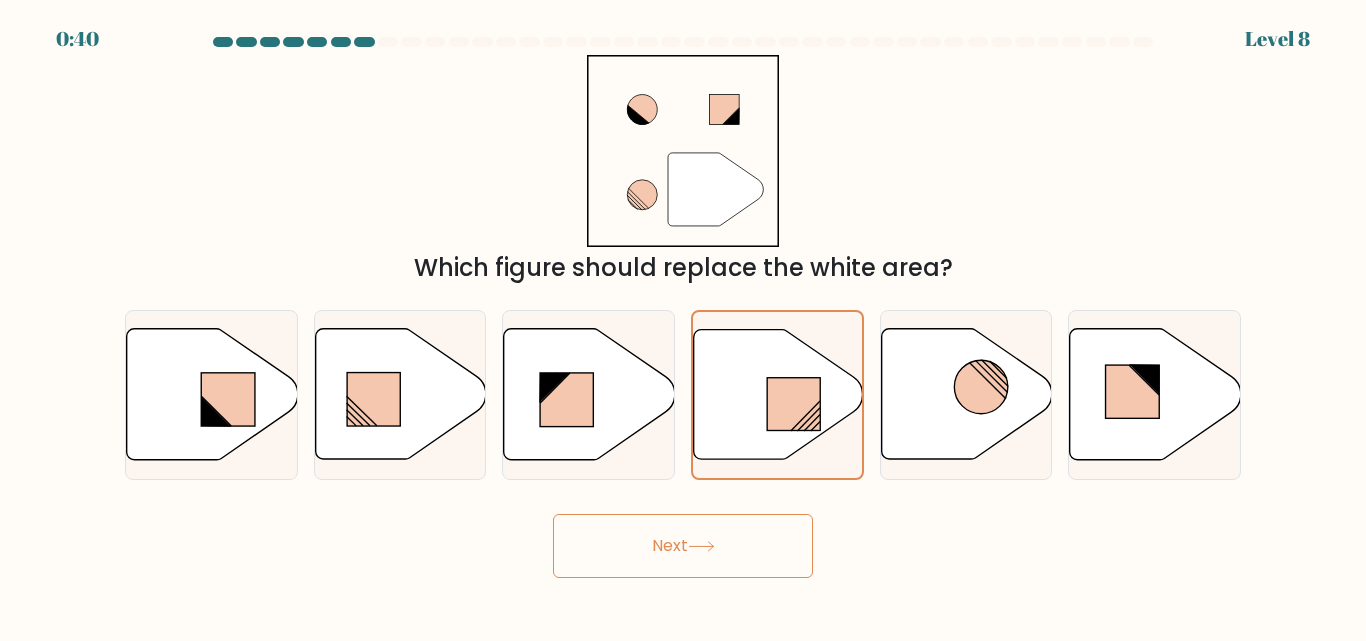 drag, startPoint x: 784, startPoint y: 422, endPoint x: 862, endPoint y: 290, distance: 153.32318 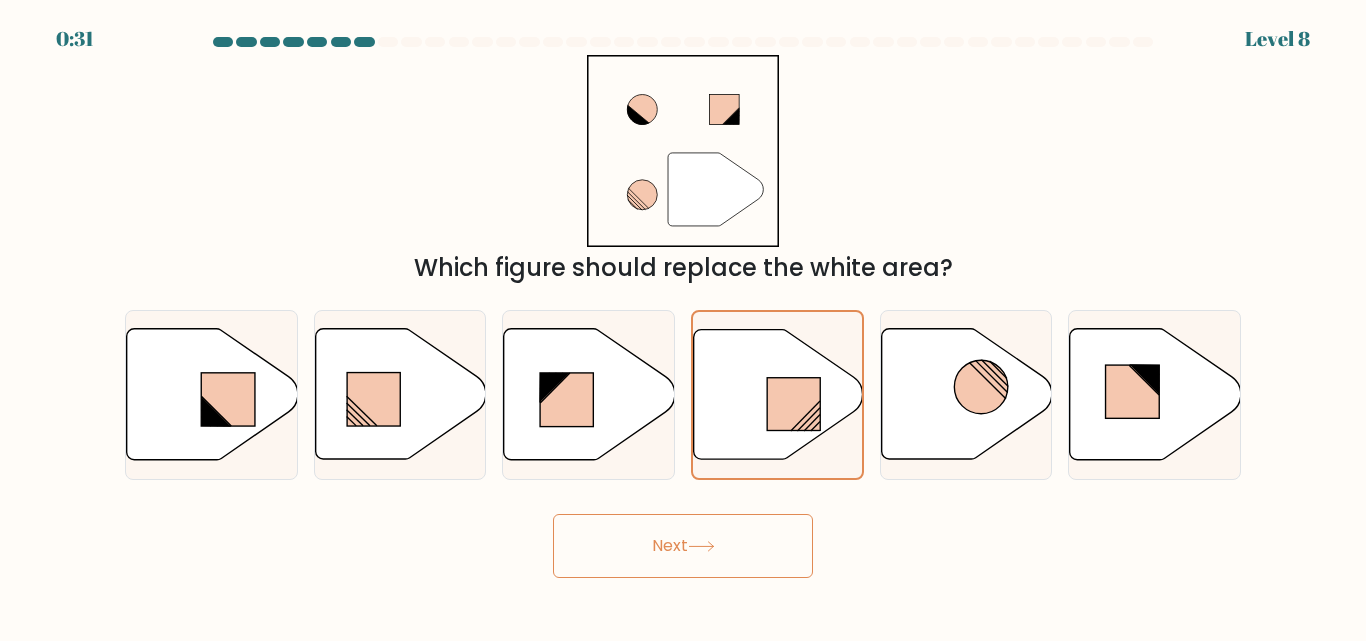 click on "Next" at bounding box center (683, 546) 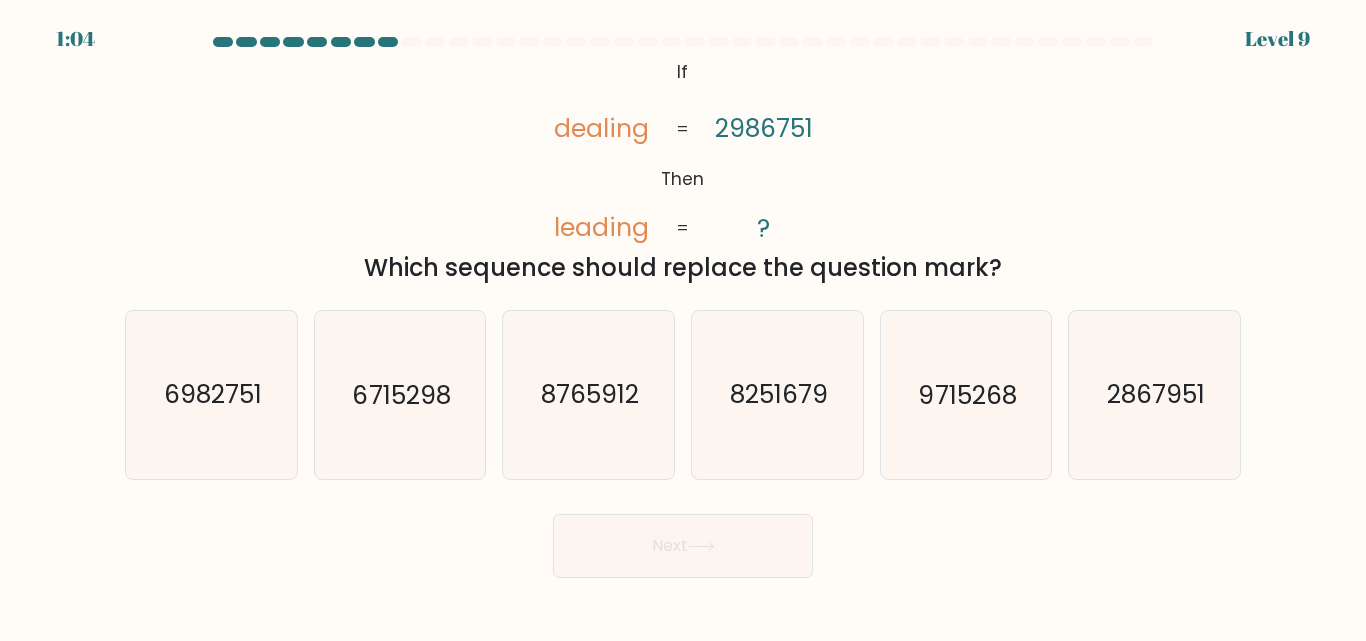 click on "dealing" 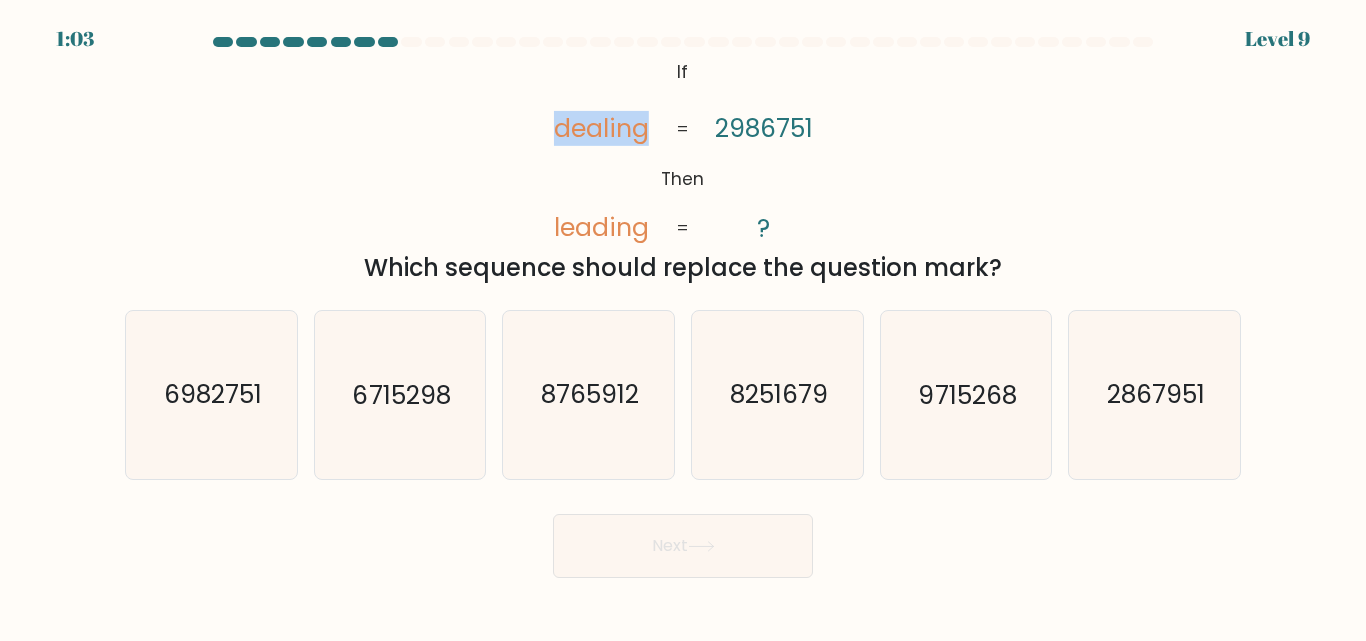 click on "dealing" 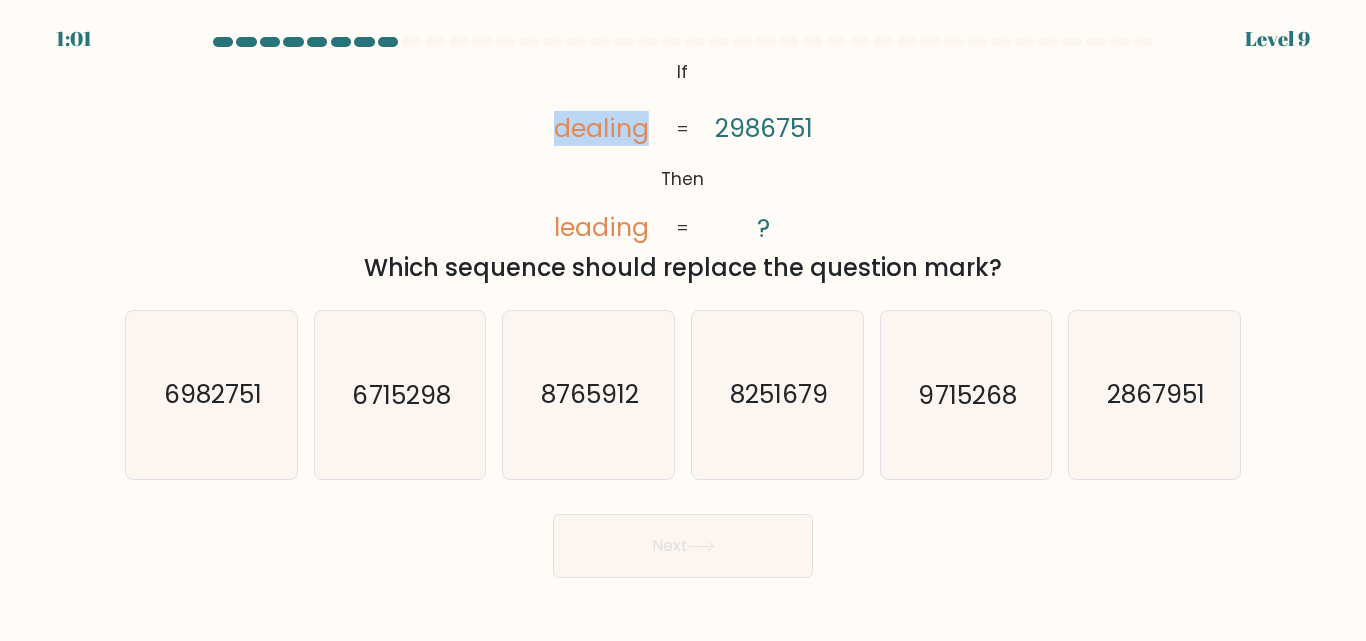 click on "@import url('https://fonts.googleapis.com/css?family=Abril+Fatface:400,100,100italic,300,300italic,400italic,500,500italic,700,700italic,900,900italic');           If       Then       dealing       leading       2986751       ?       =       =" 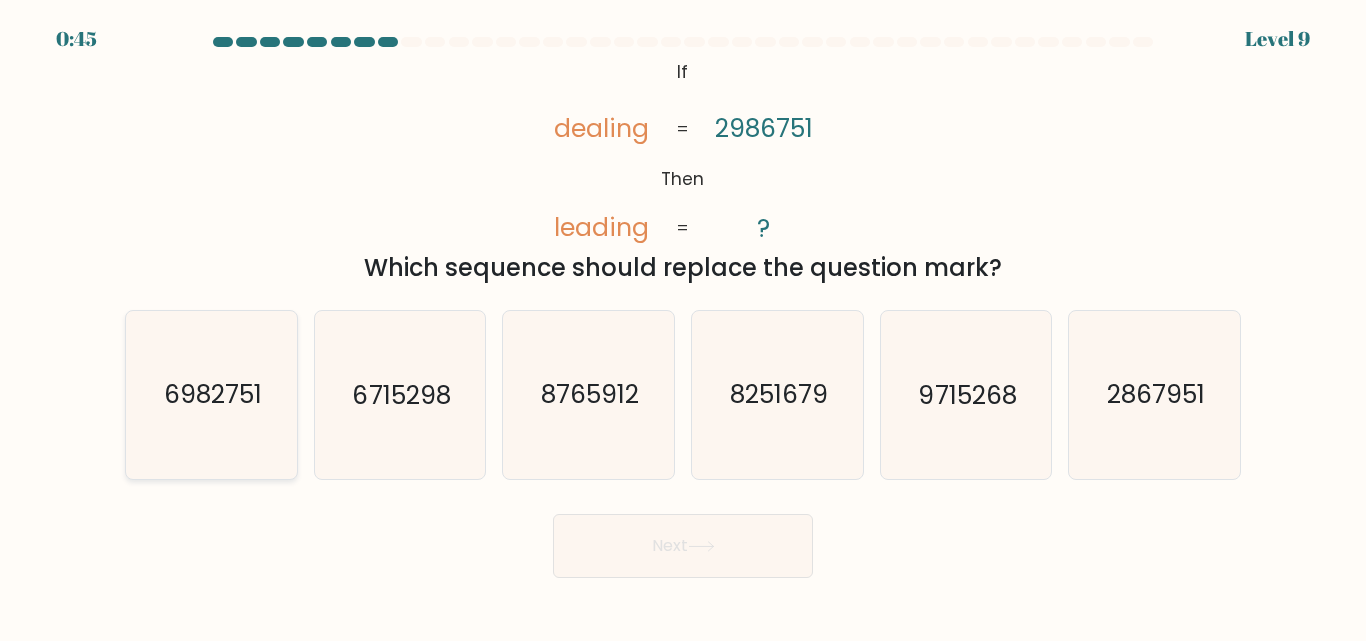 click on "6982751" 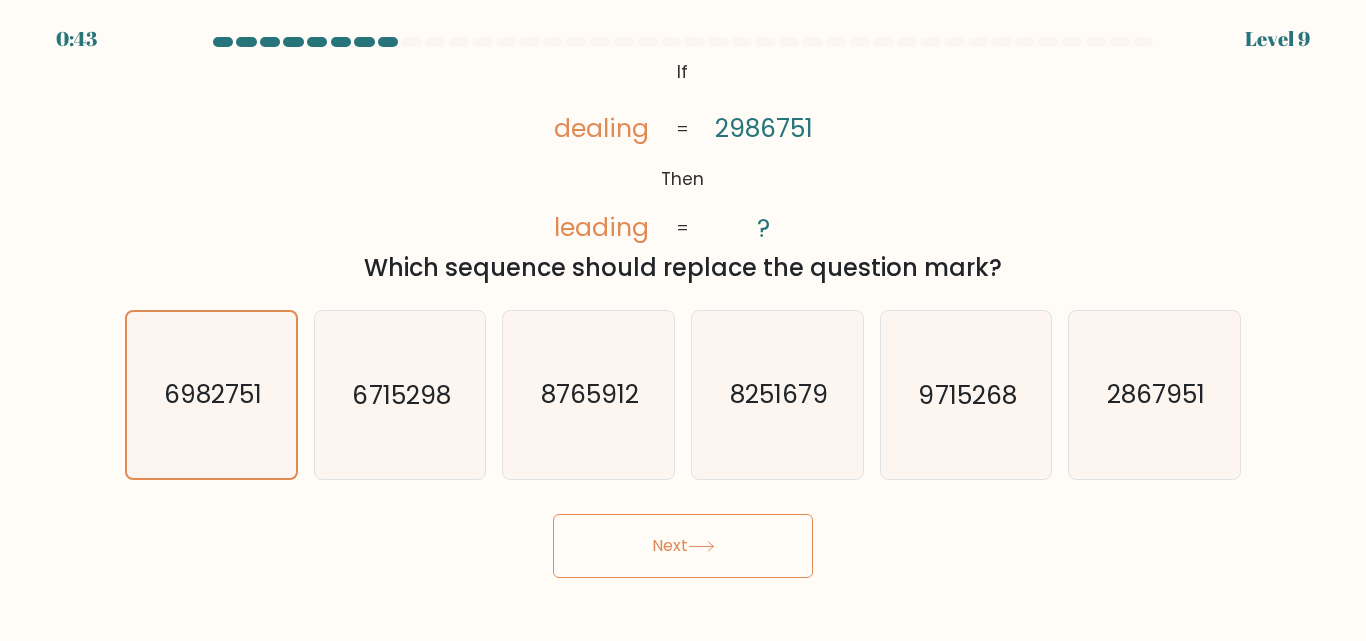 click on "Next" at bounding box center (683, 546) 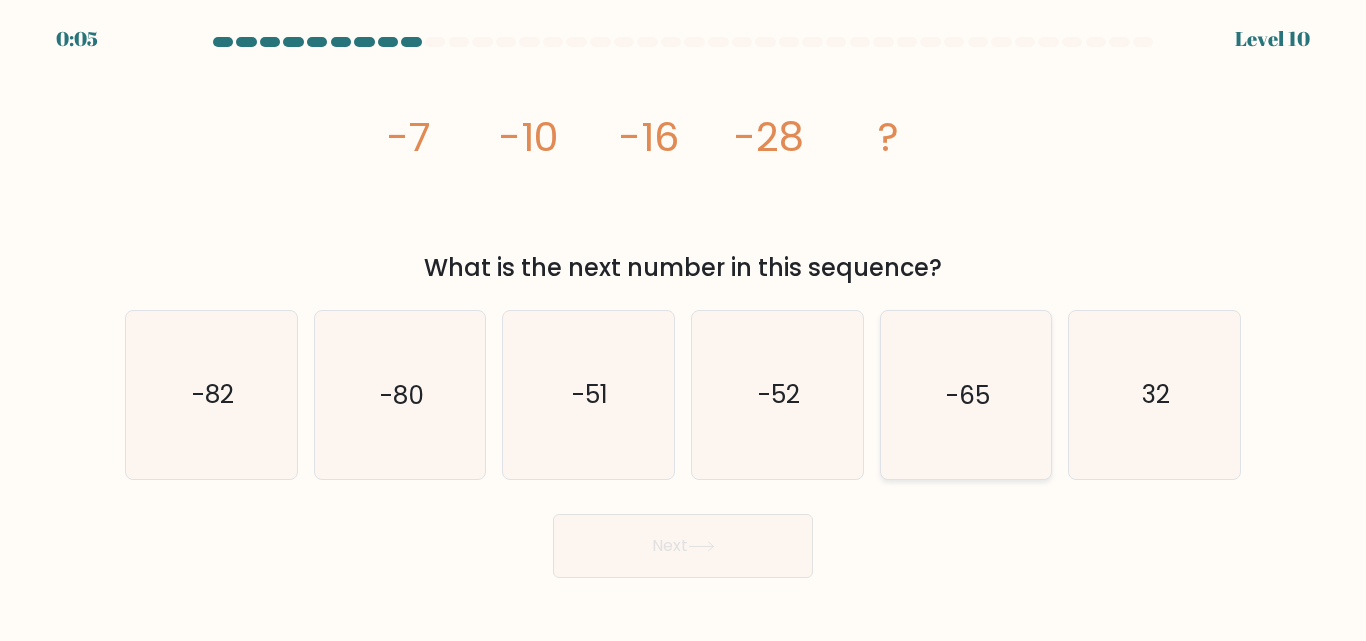 click on "-65" 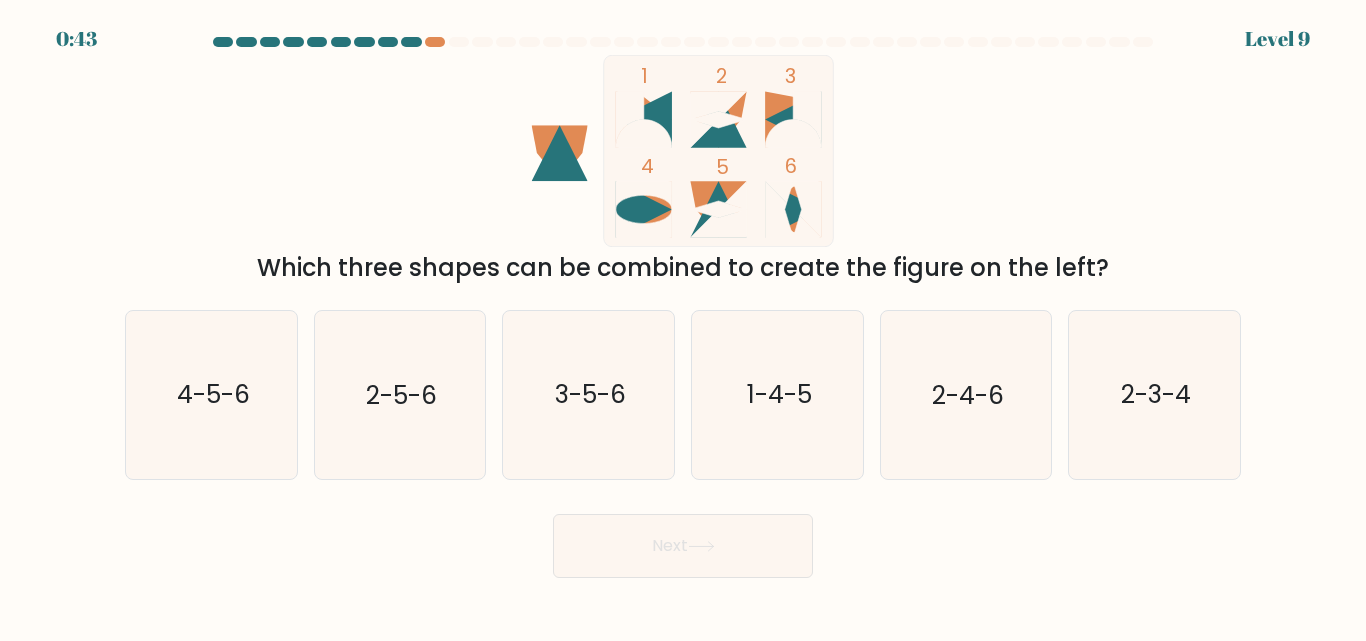 scroll, scrollTop: 0, scrollLeft: 0, axis: both 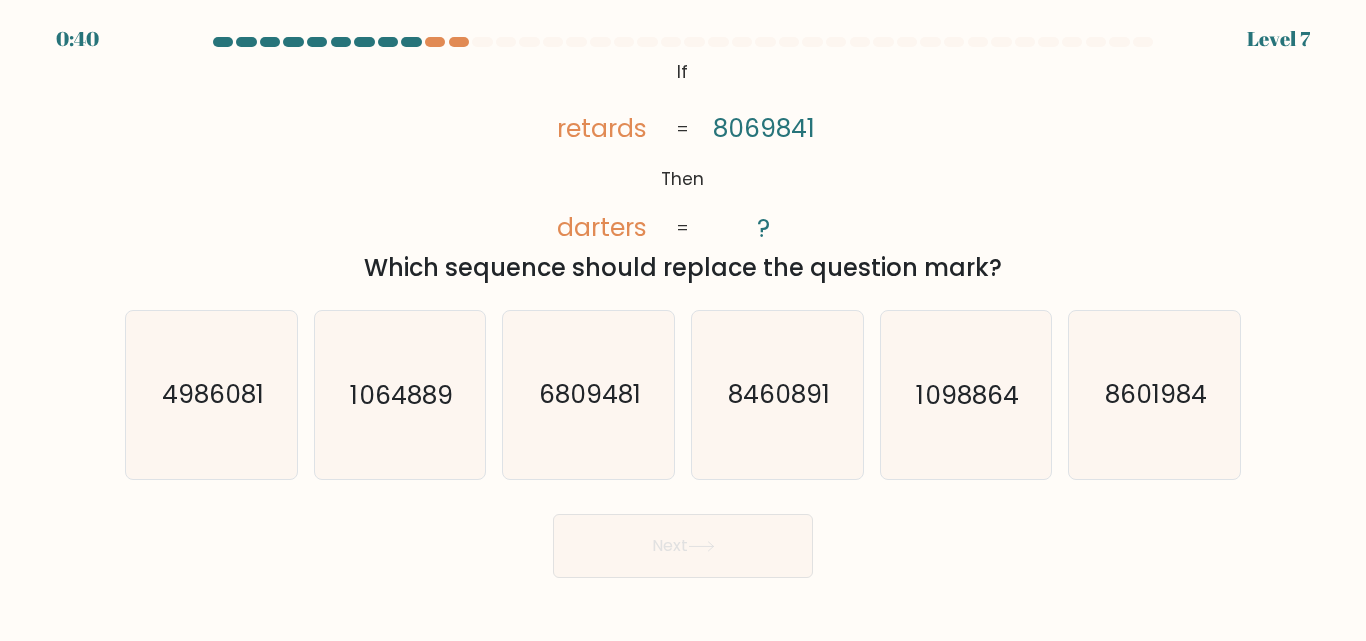 click on "0:40
Level 7" at bounding box center (683, 12) 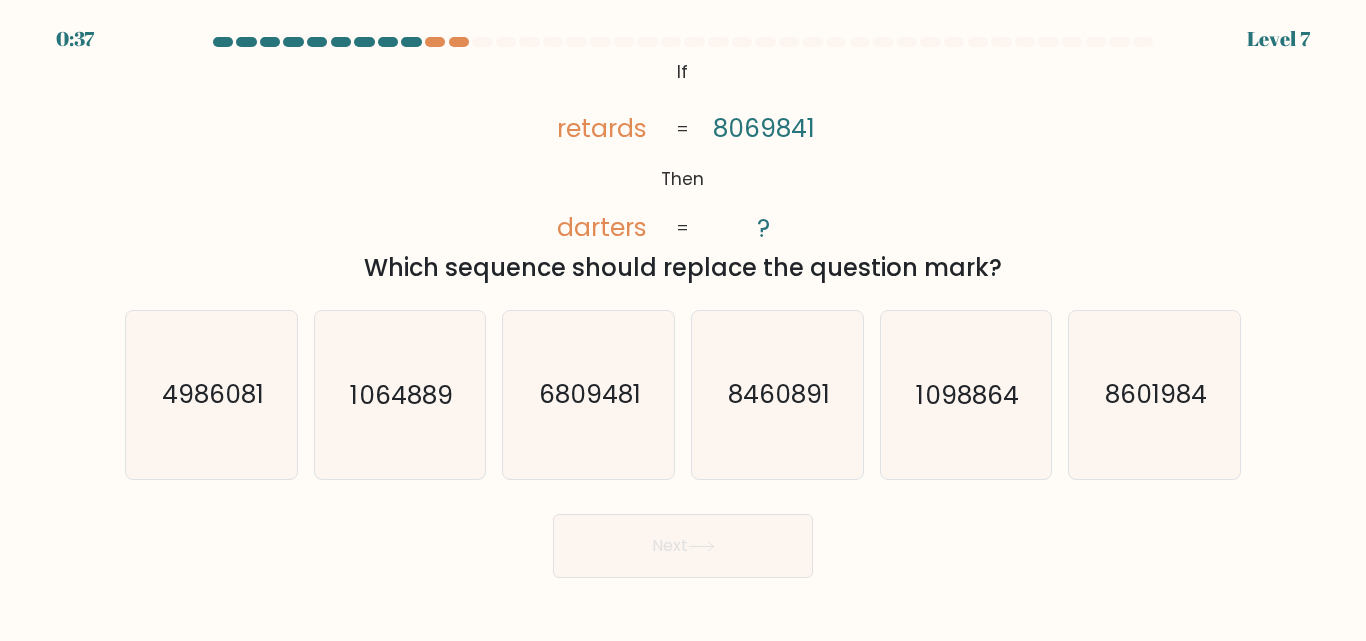 scroll, scrollTop: 0, scrollLeft: 0, axis: both 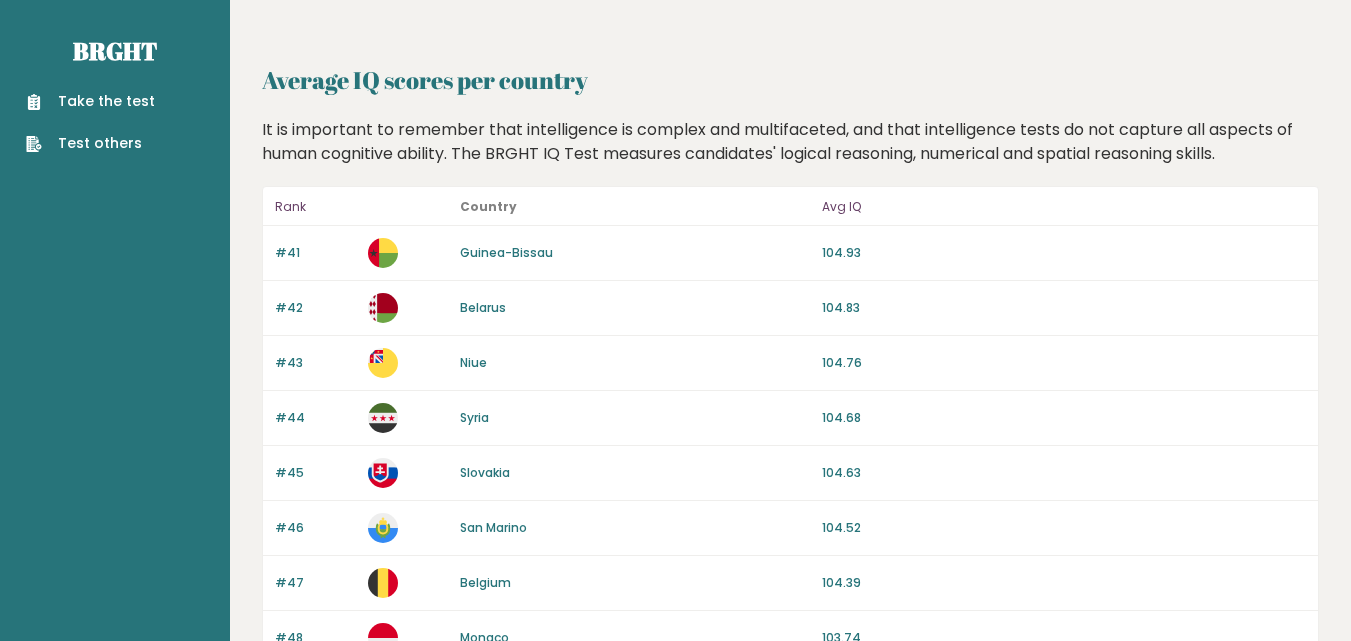 click on "Take the test" at bounding box center (90, 101) 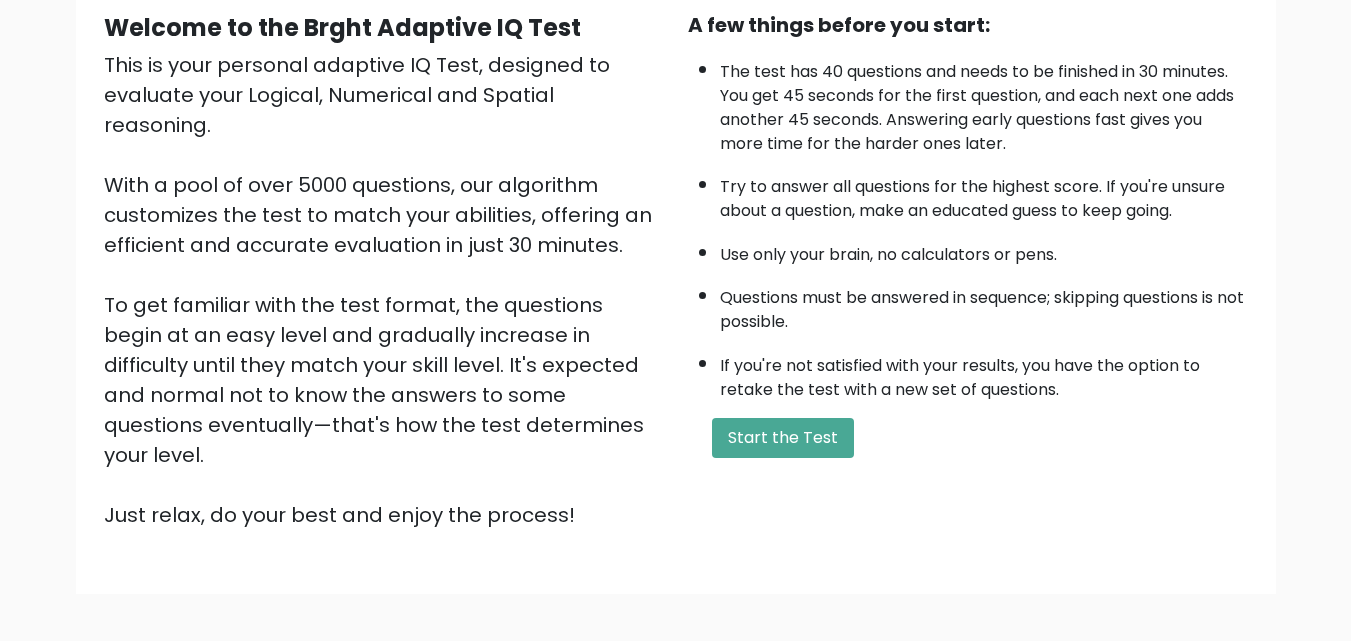 scroll, scrollTop: 275, scrollLeft: 0, axis: vertical 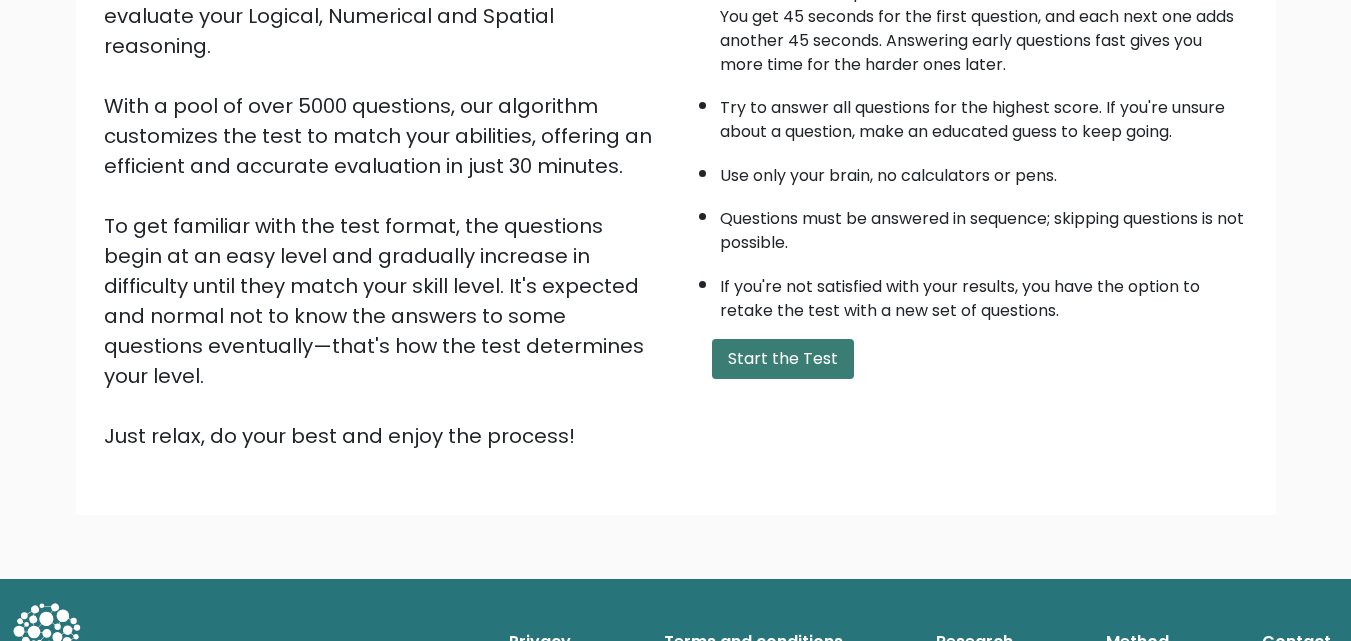 click on "Start the Test" at bounding box center (783, 359) 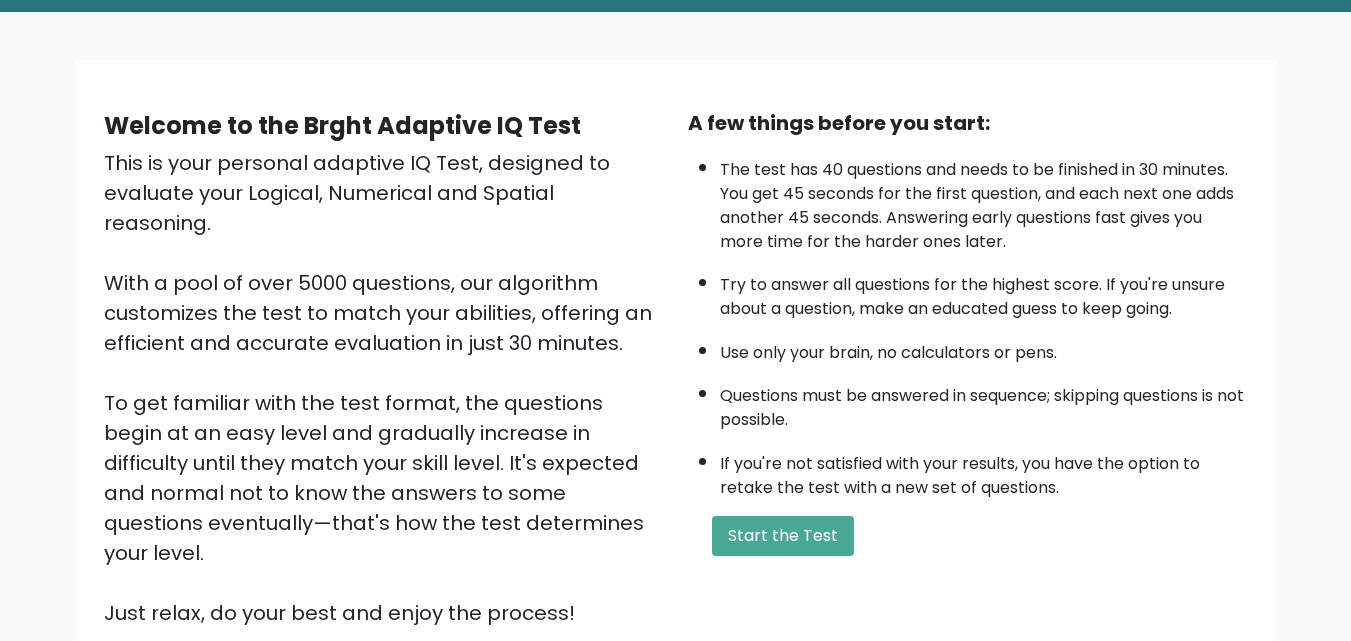 scroll, scrollTop: 0, scrollLeft: 0, axis: both 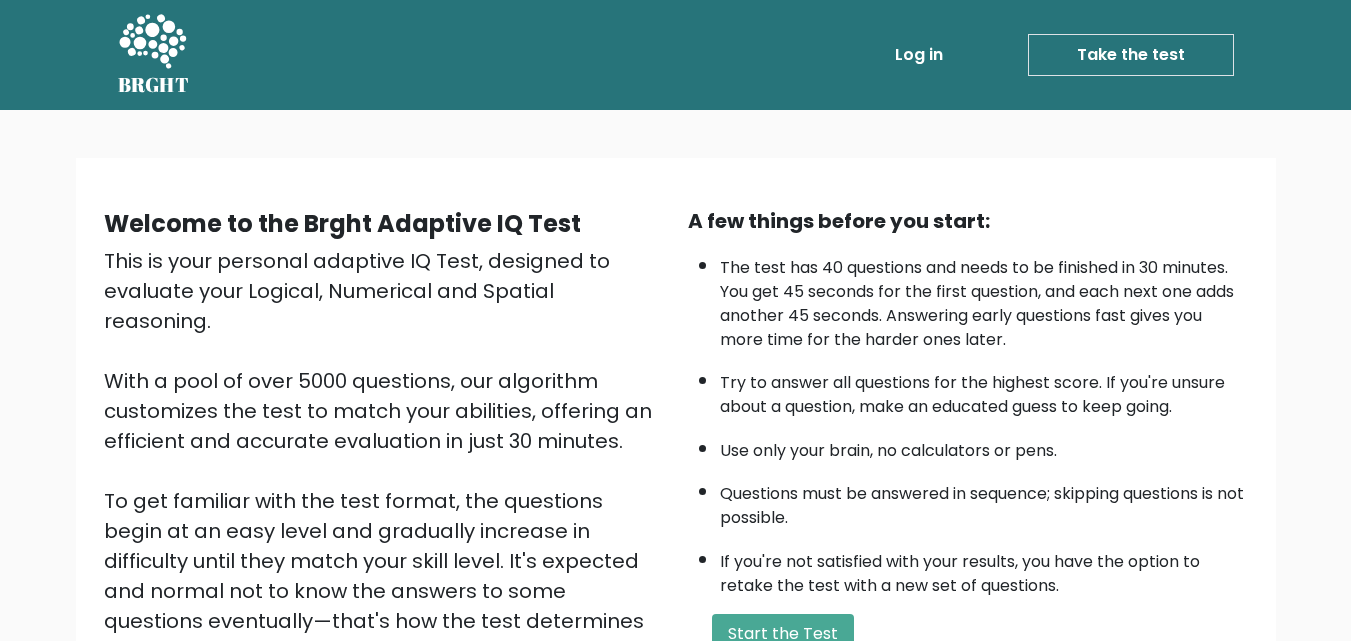 click on "Take the test" at bounding box center [1131, 55] 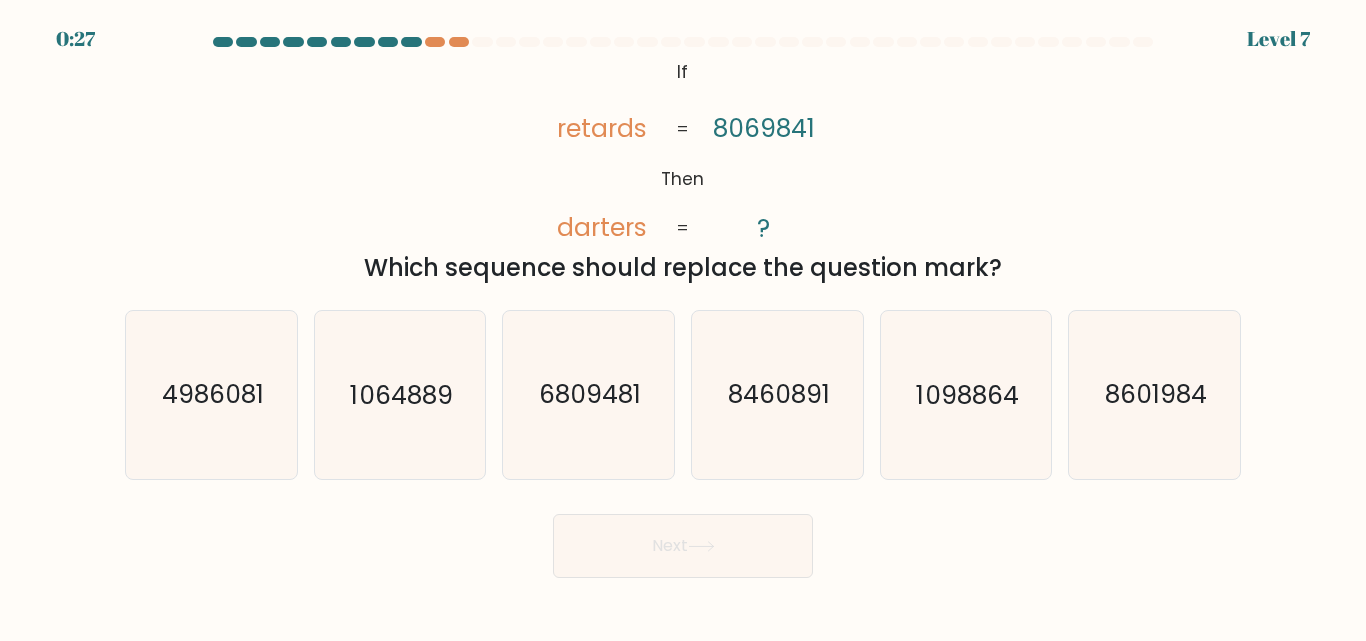 scroll, scrollTop: 0, scrollLeft: 0, axis: both 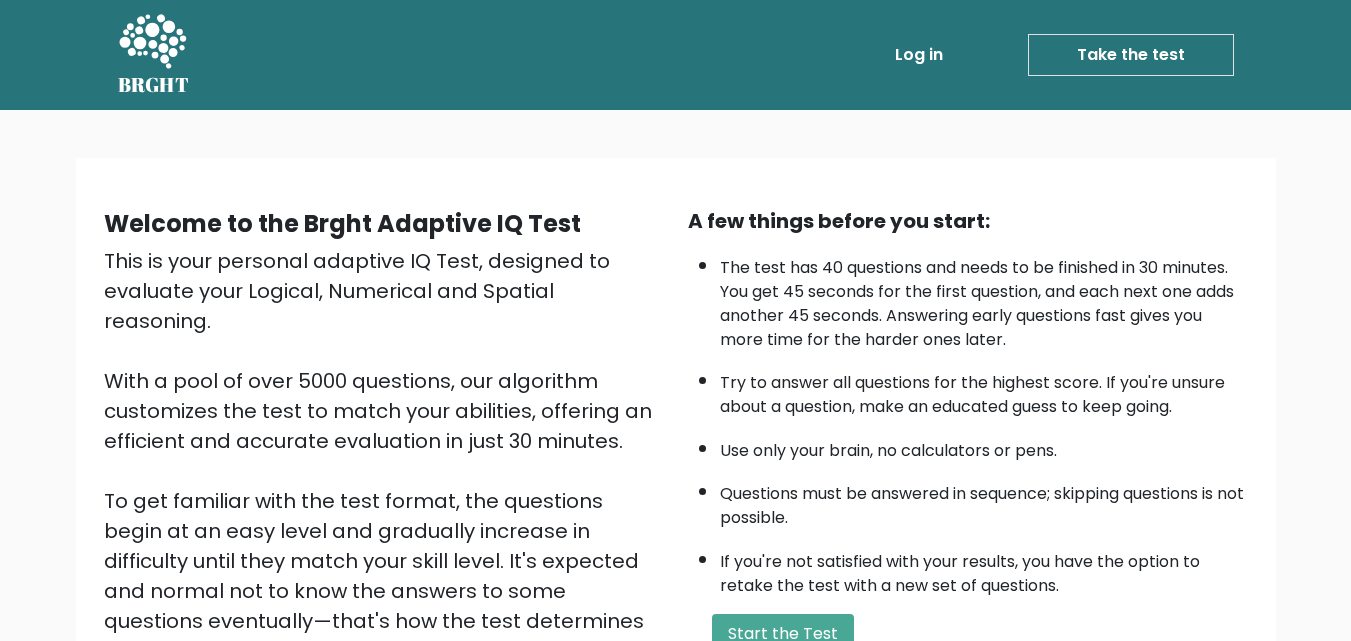 click on "Take the test" at bounding box center [1131, 55] 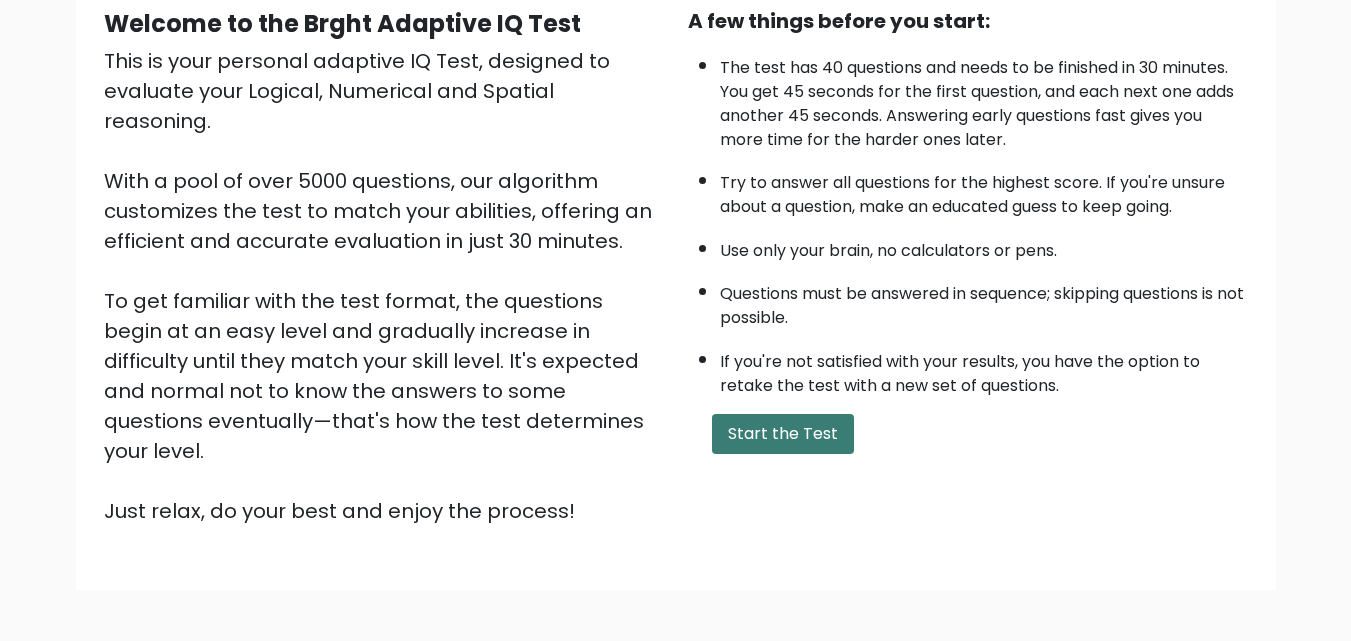 click on "Start the Test" at bounding box center [783, 434] 